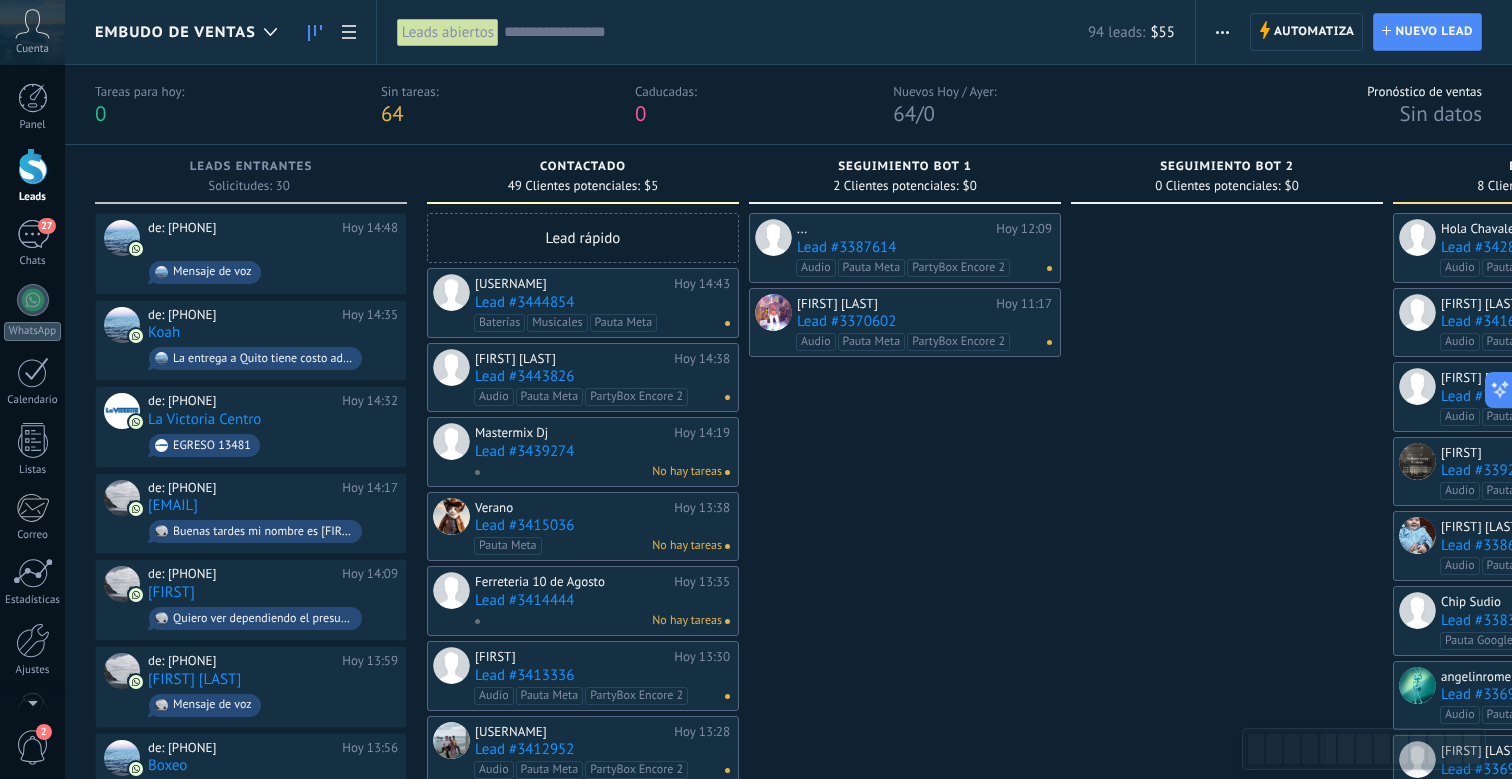 scroll, scrollTop: 0, scrollLeft: 0, axis: both 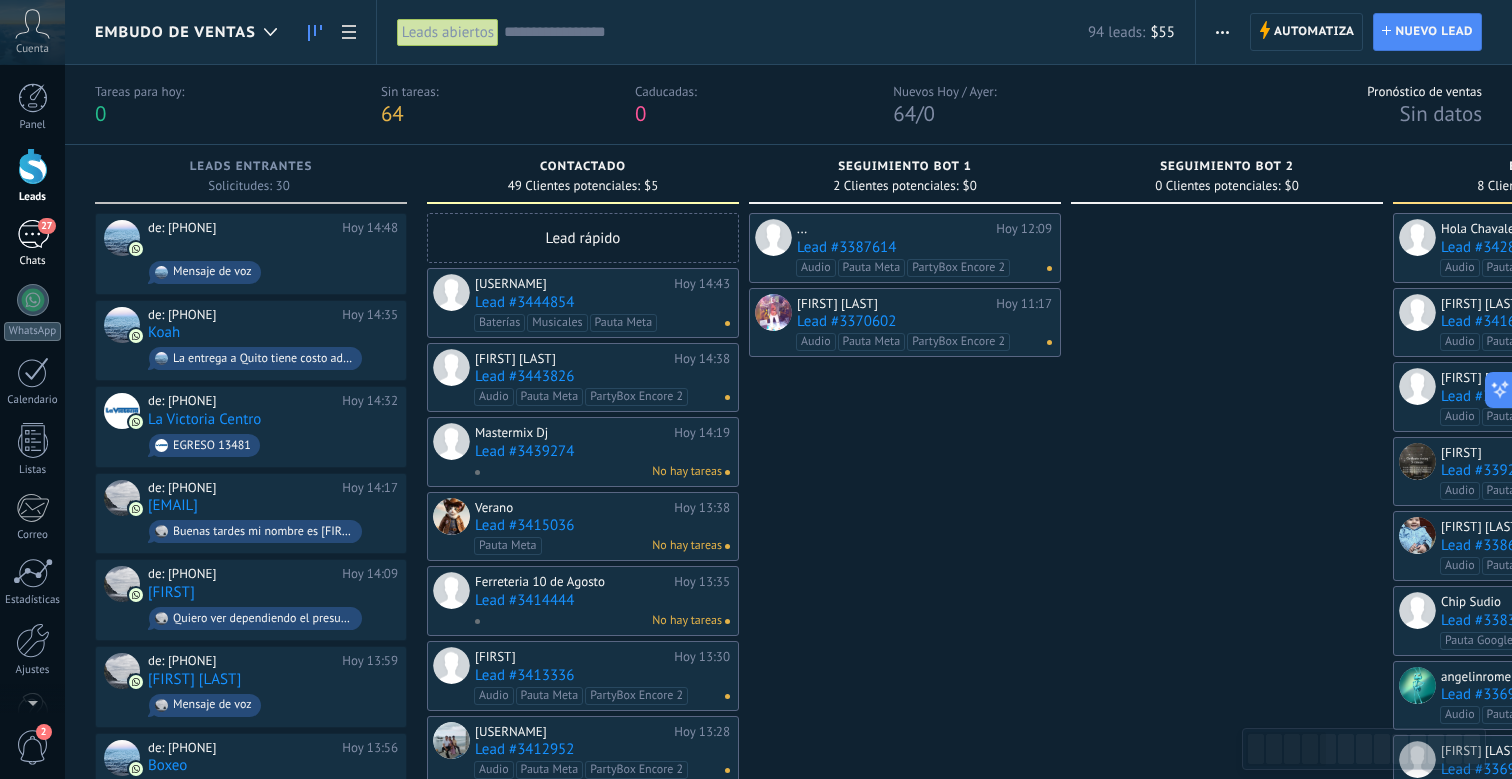click on "27" at bounding box center [33, 234] 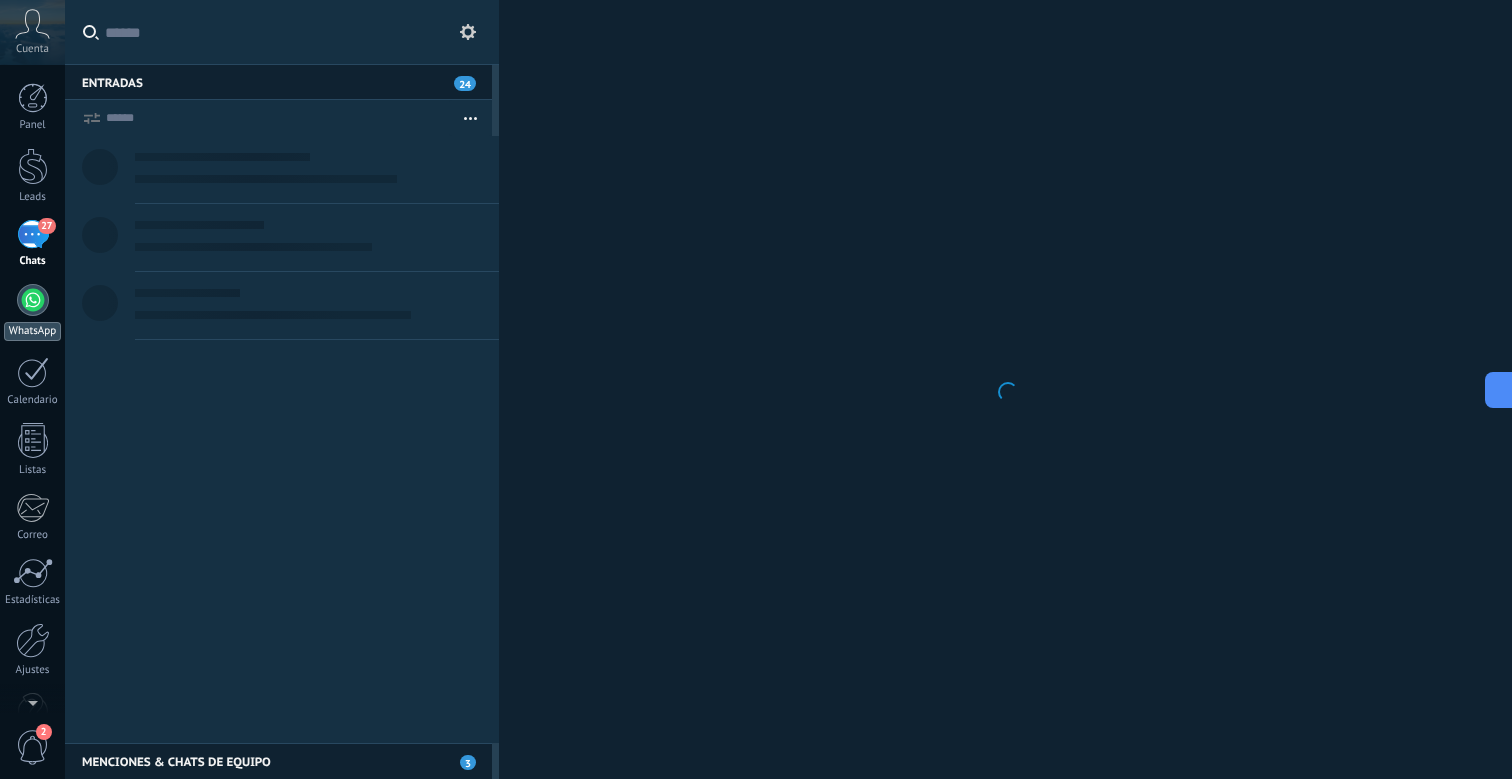 click at bounding box center (33, 300) 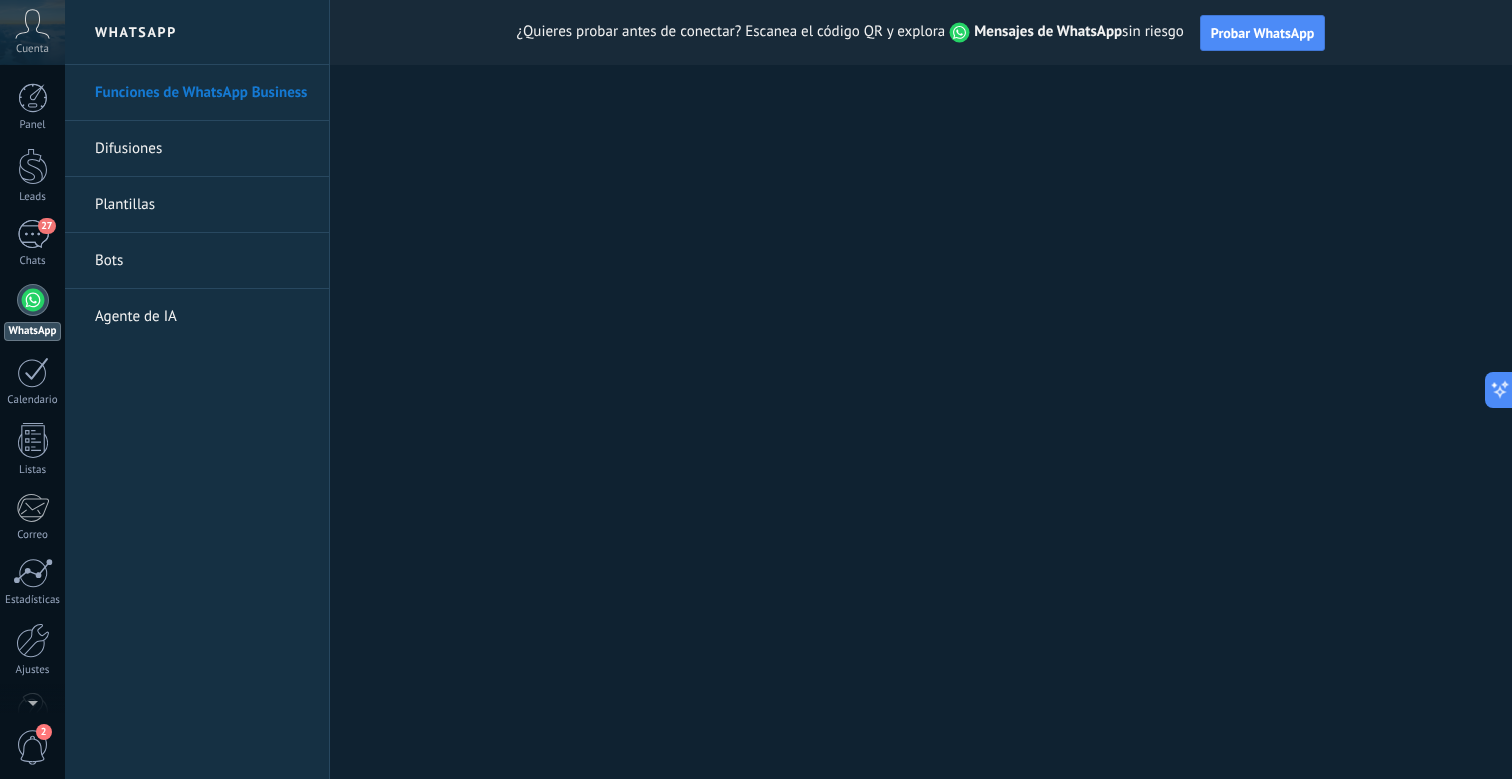 click on "Bots" at bounding box center [202, 261] 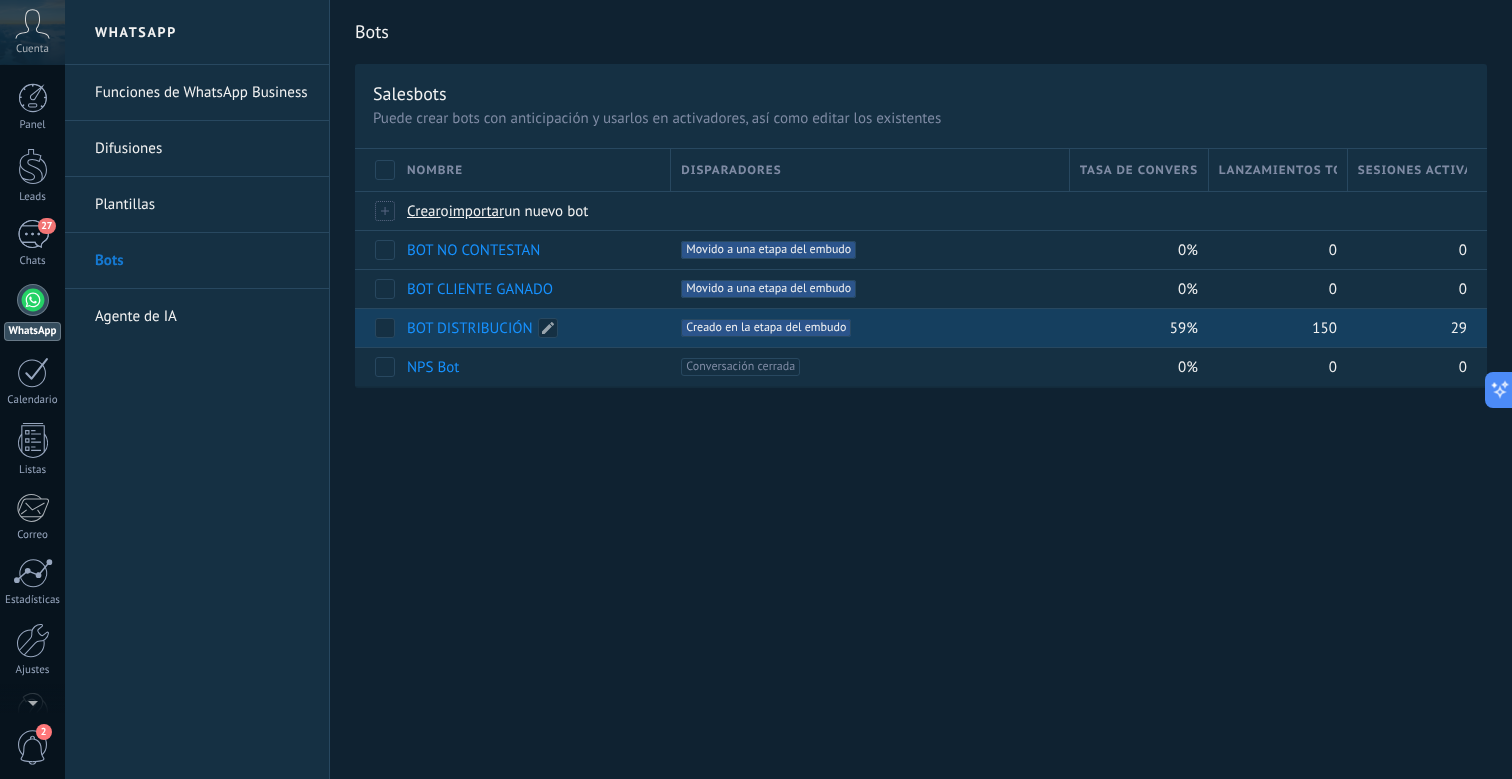 click on "BOT DISTRIBUCIÓN" at bounding box center (470, 328) 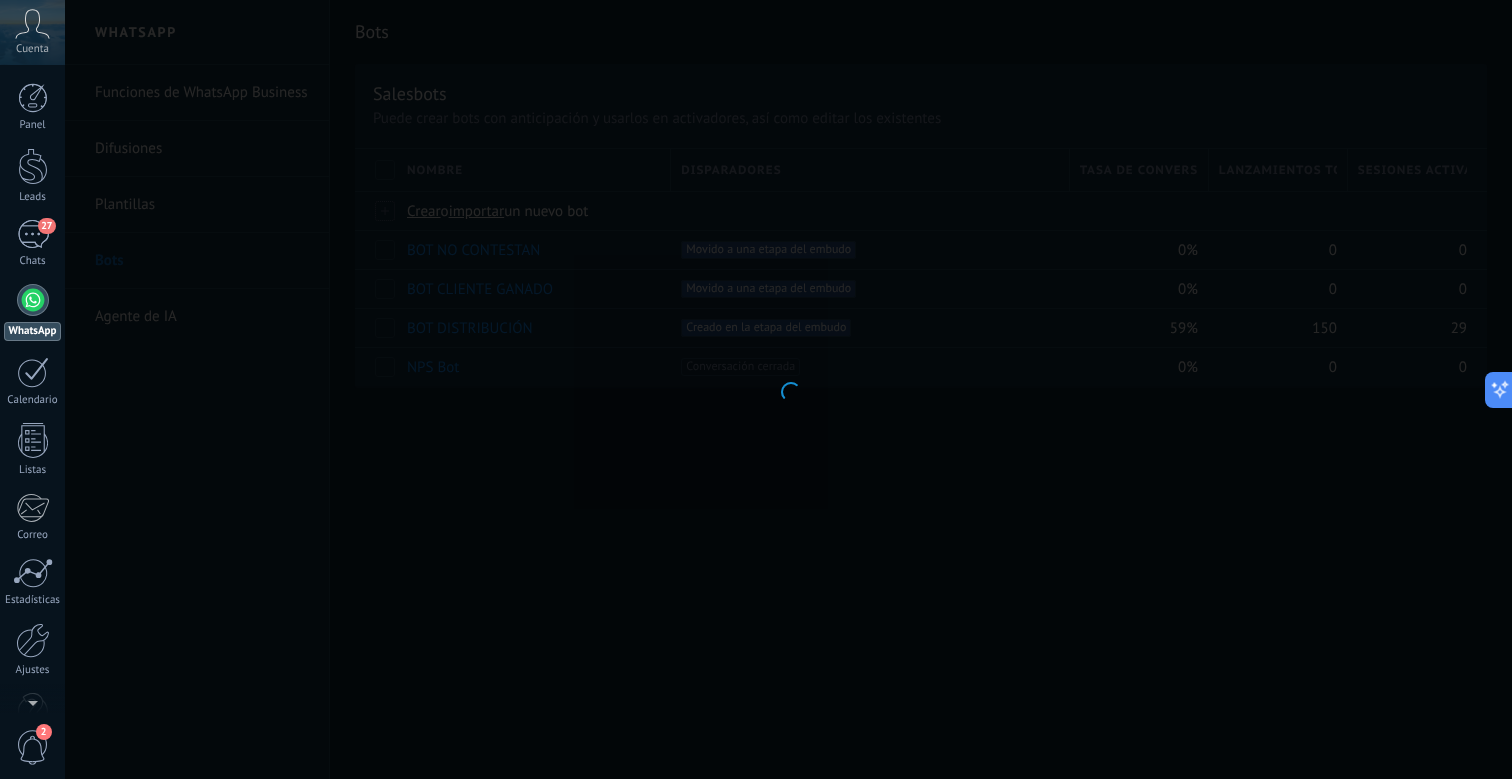 type on "**********" 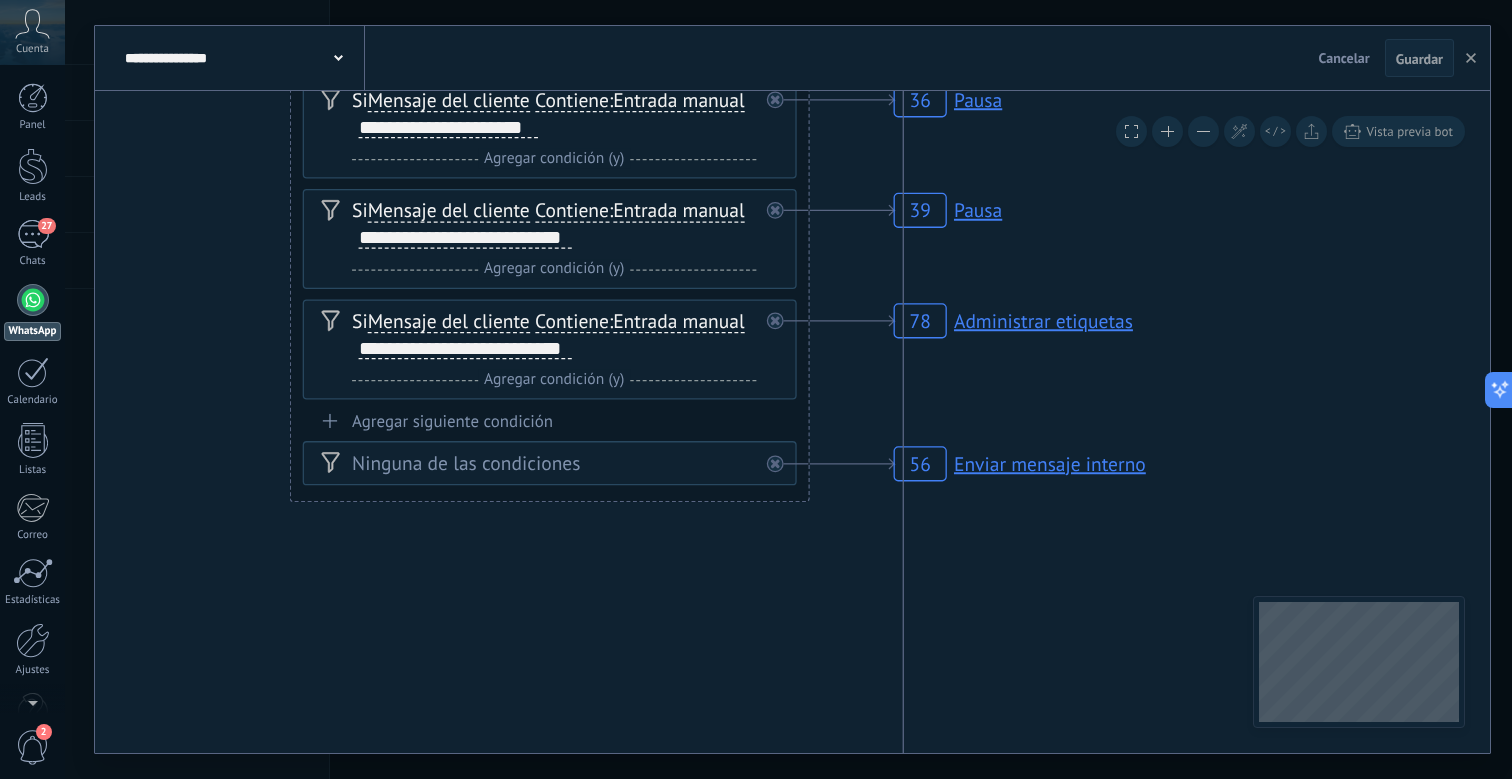 click 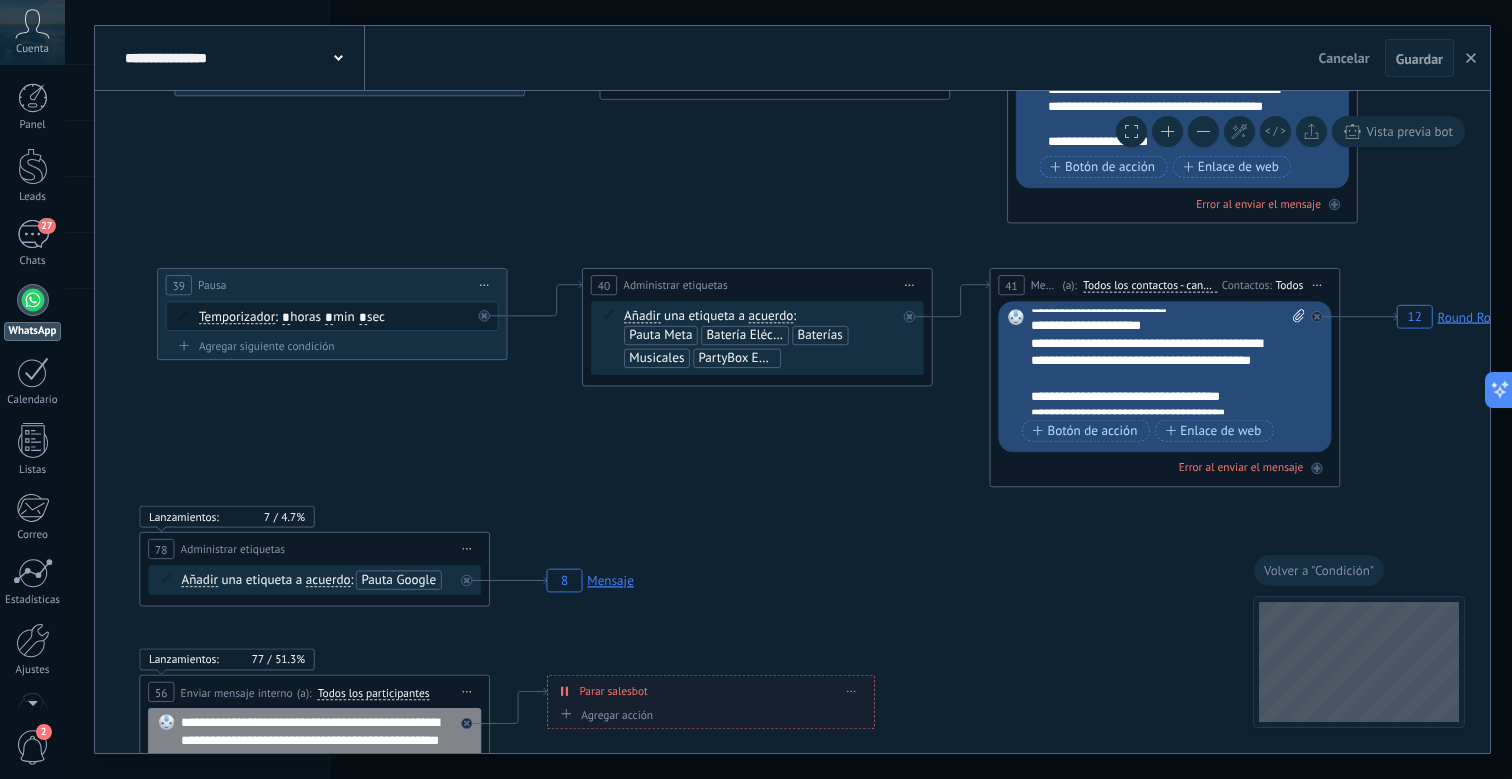 scroll, scrollTop: 120, scrollLeft: 0, axis: vertical 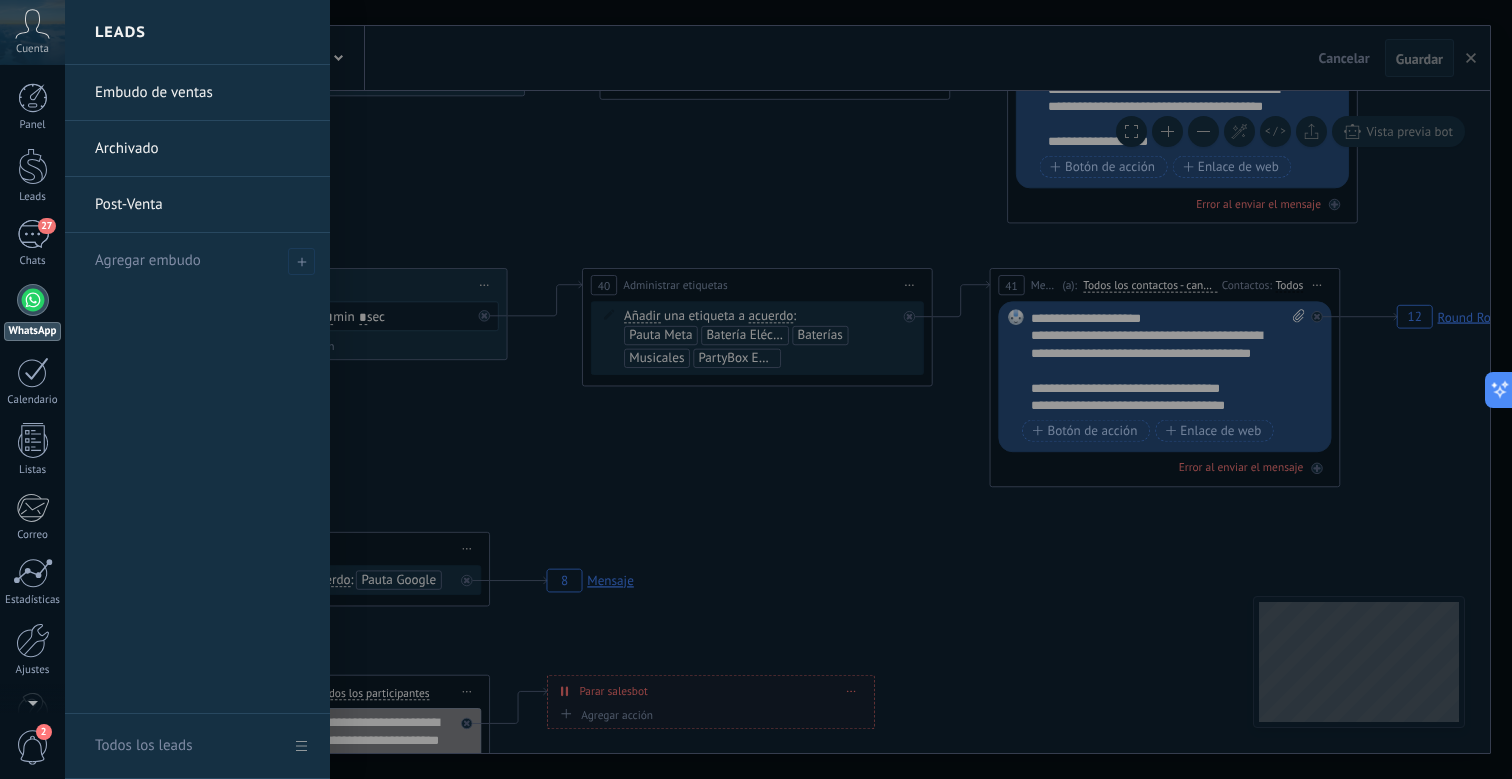 click on "Embudo de ventas" at bounding box center [202, 93] 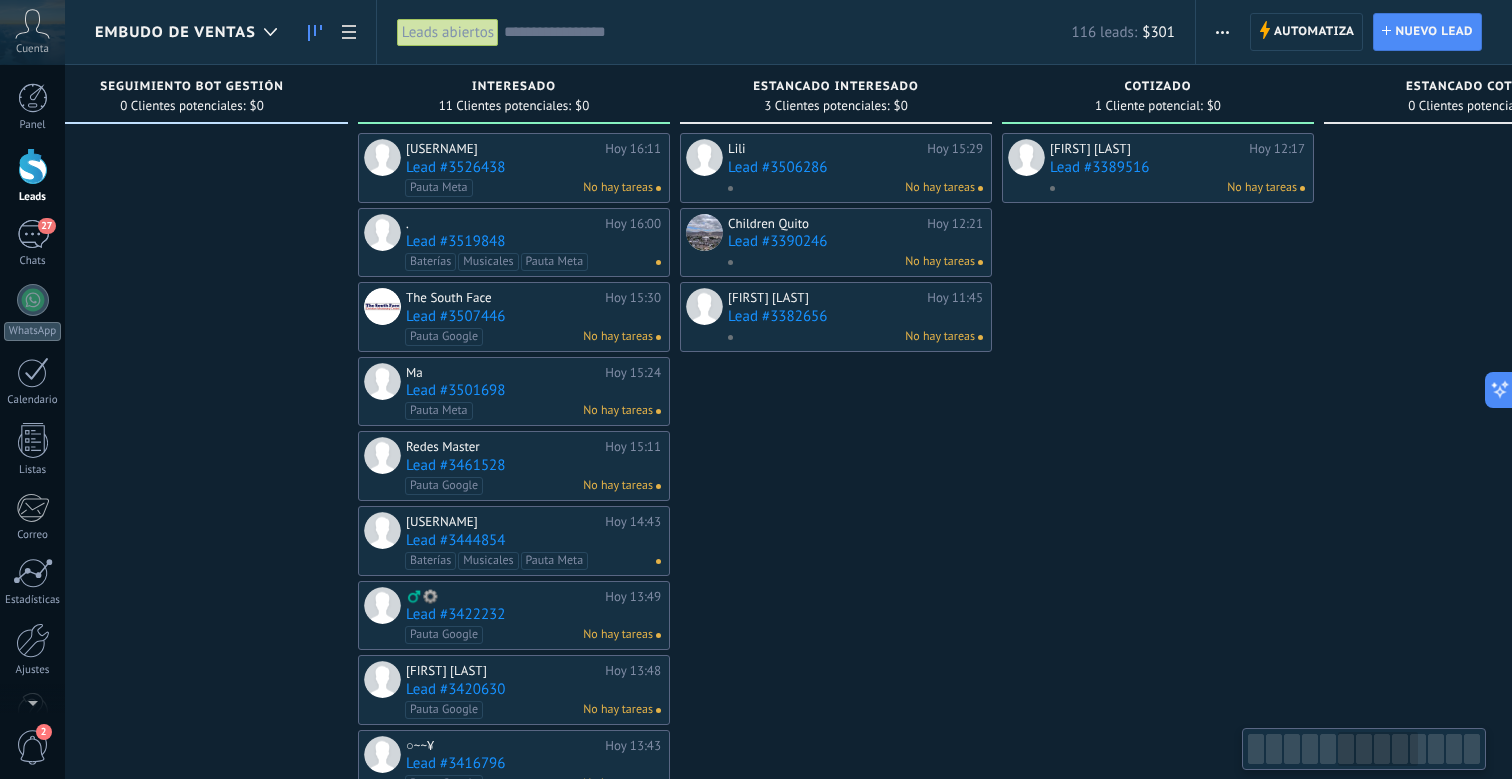 scroll, scrollTop: 0, scrollLeft: 1699, axis: horizontal 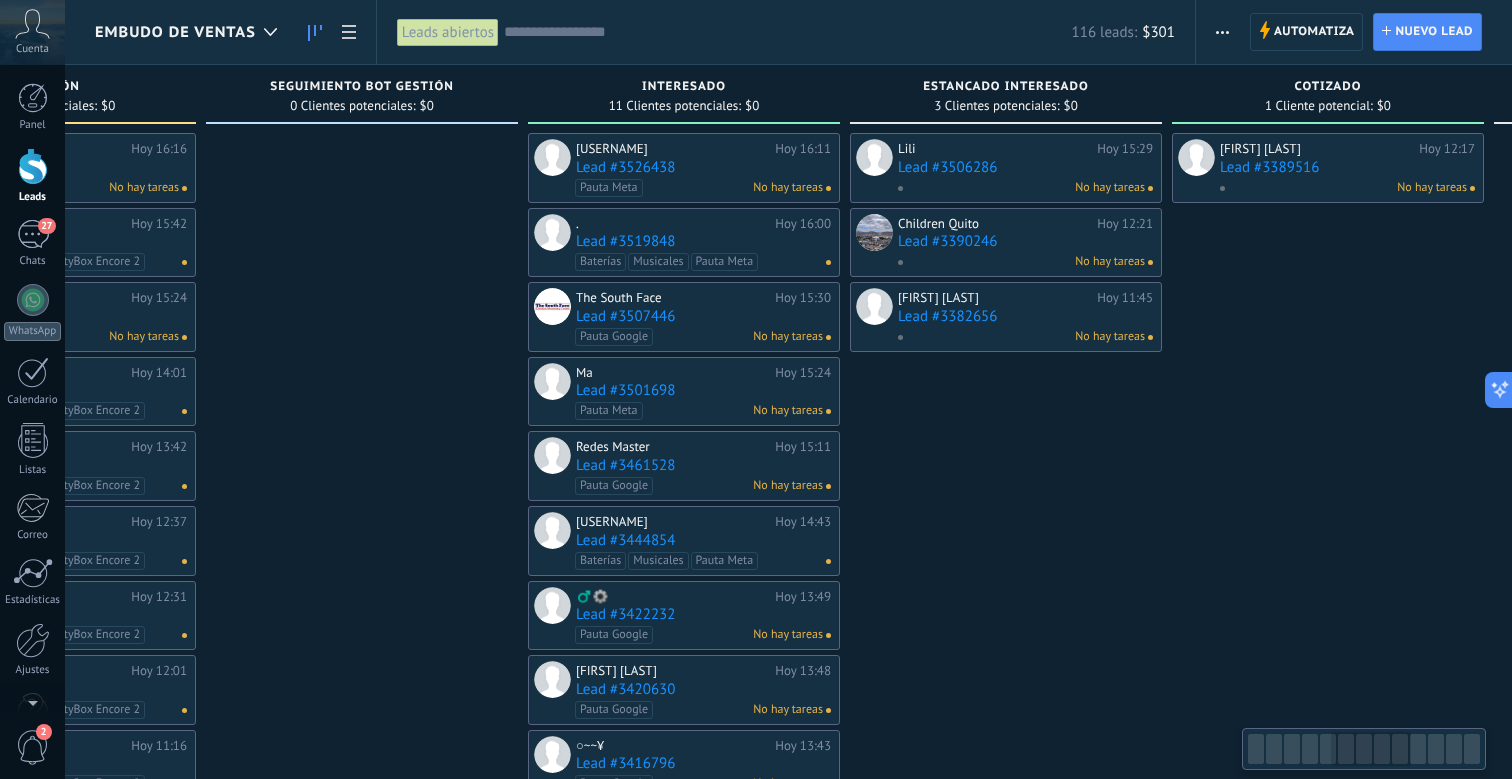 drag, startPoint x: 609, startPoint y: 82, endPoint x: 799, endPoint y: 128, distance: 195.48914 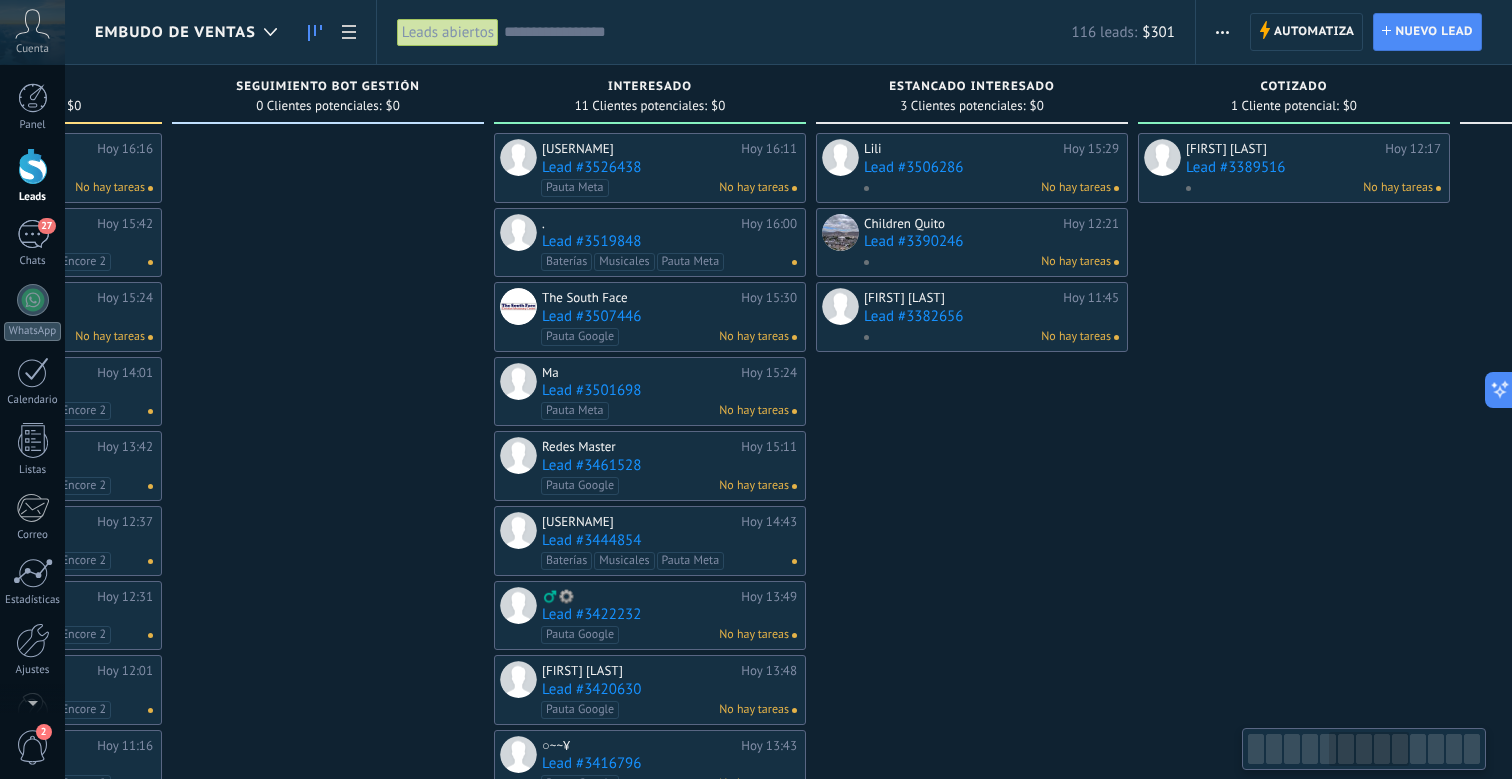 scroll, scrollTop: 0, scrollLeft: 1458, axis: horizontal 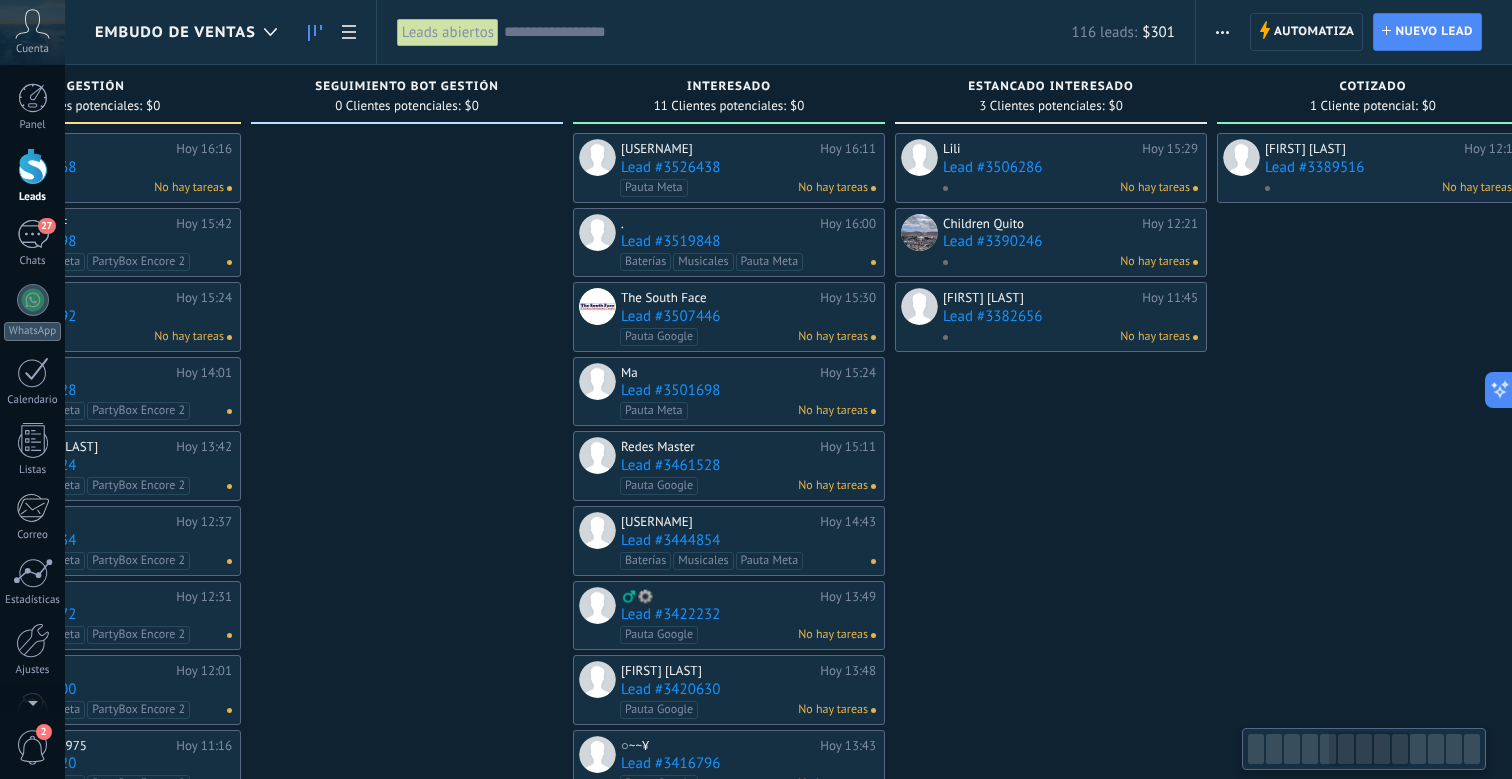 drag, startPoint x: 774, startPoint y: 77, endPoint x: 825, endPoint y: 91, distance: 52.886673 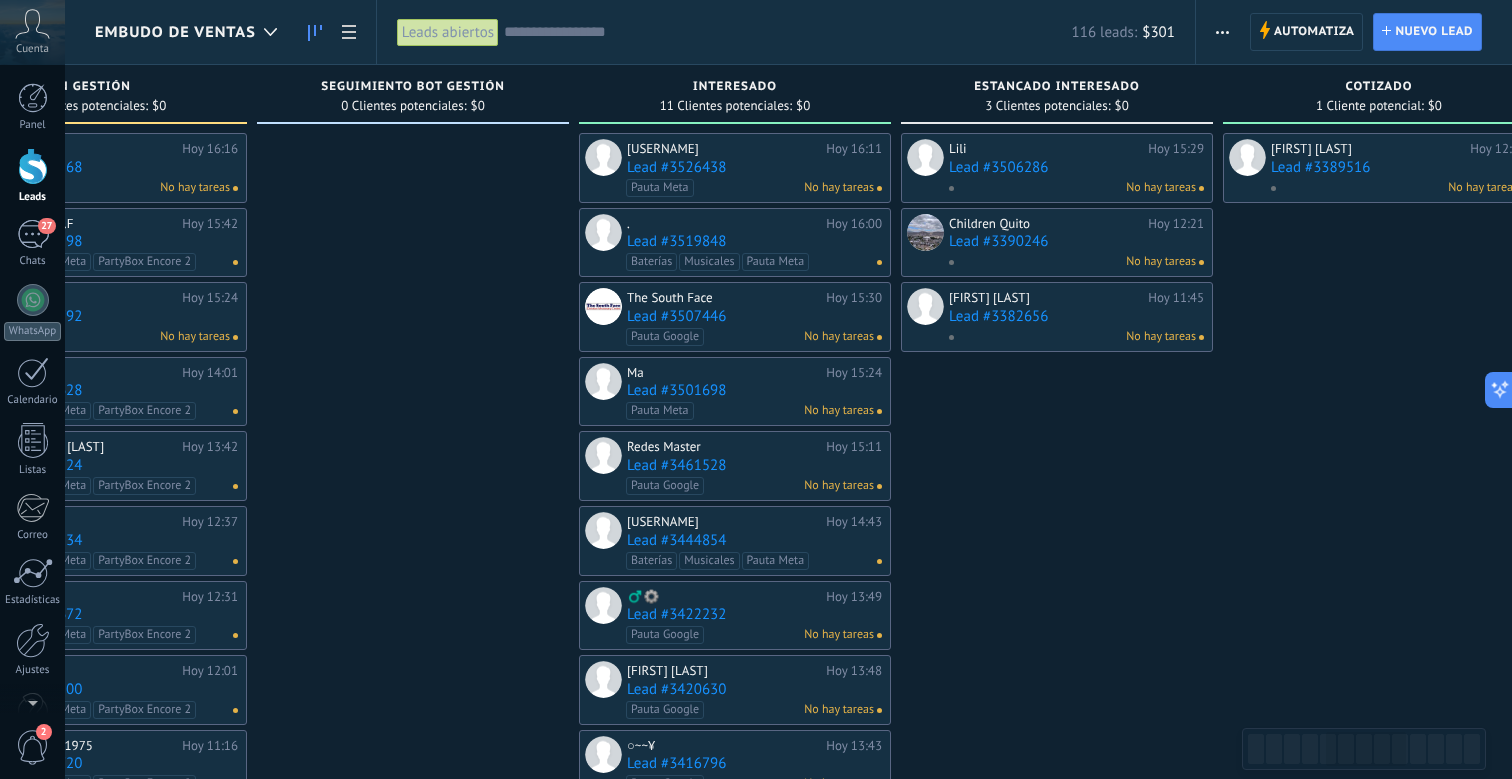 click on "Interesado" at bounding box center (735, 87) 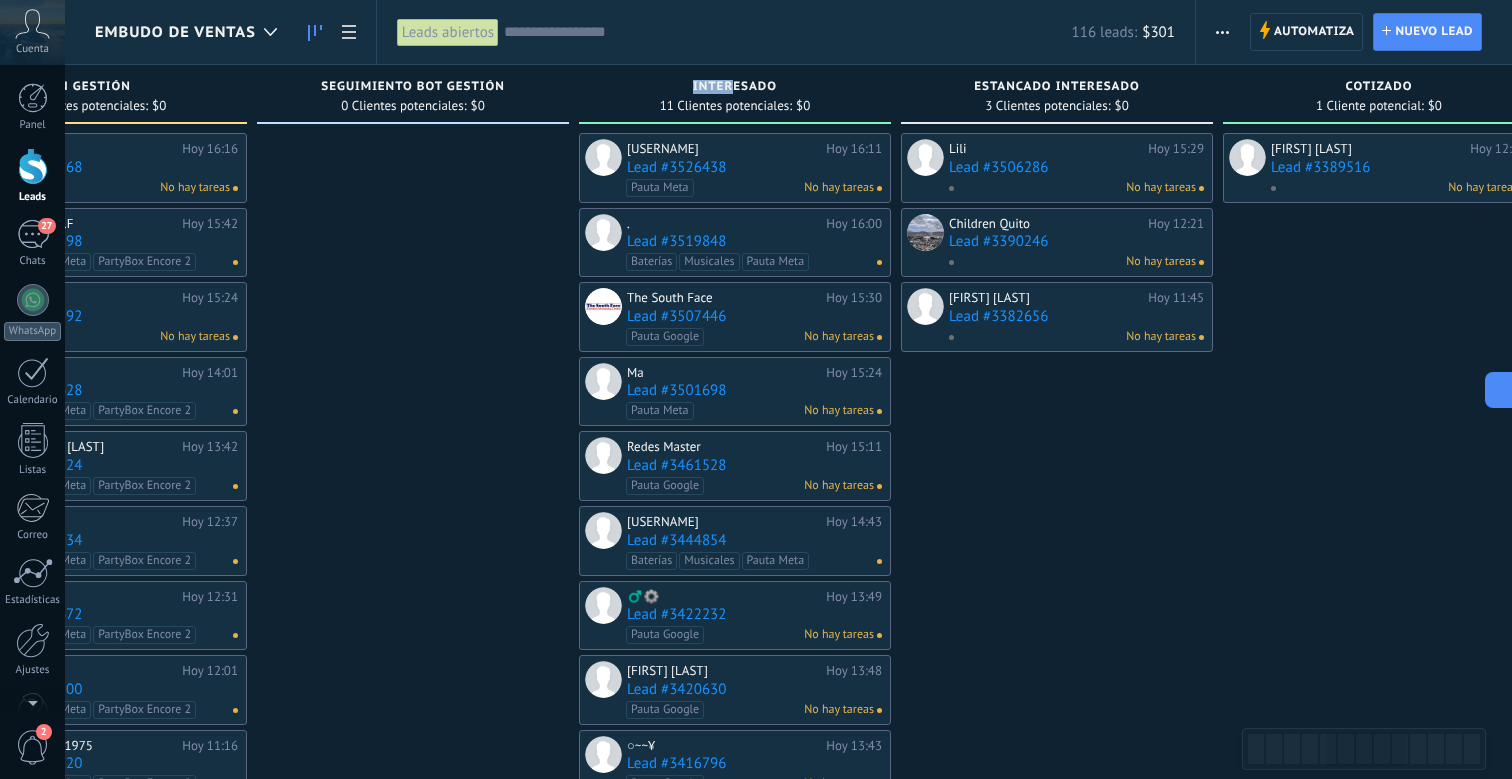 drag, startPoint x: 736, startPoint y: 92, endPoint x: 694, endPoint y: 85, distance: 42.579338 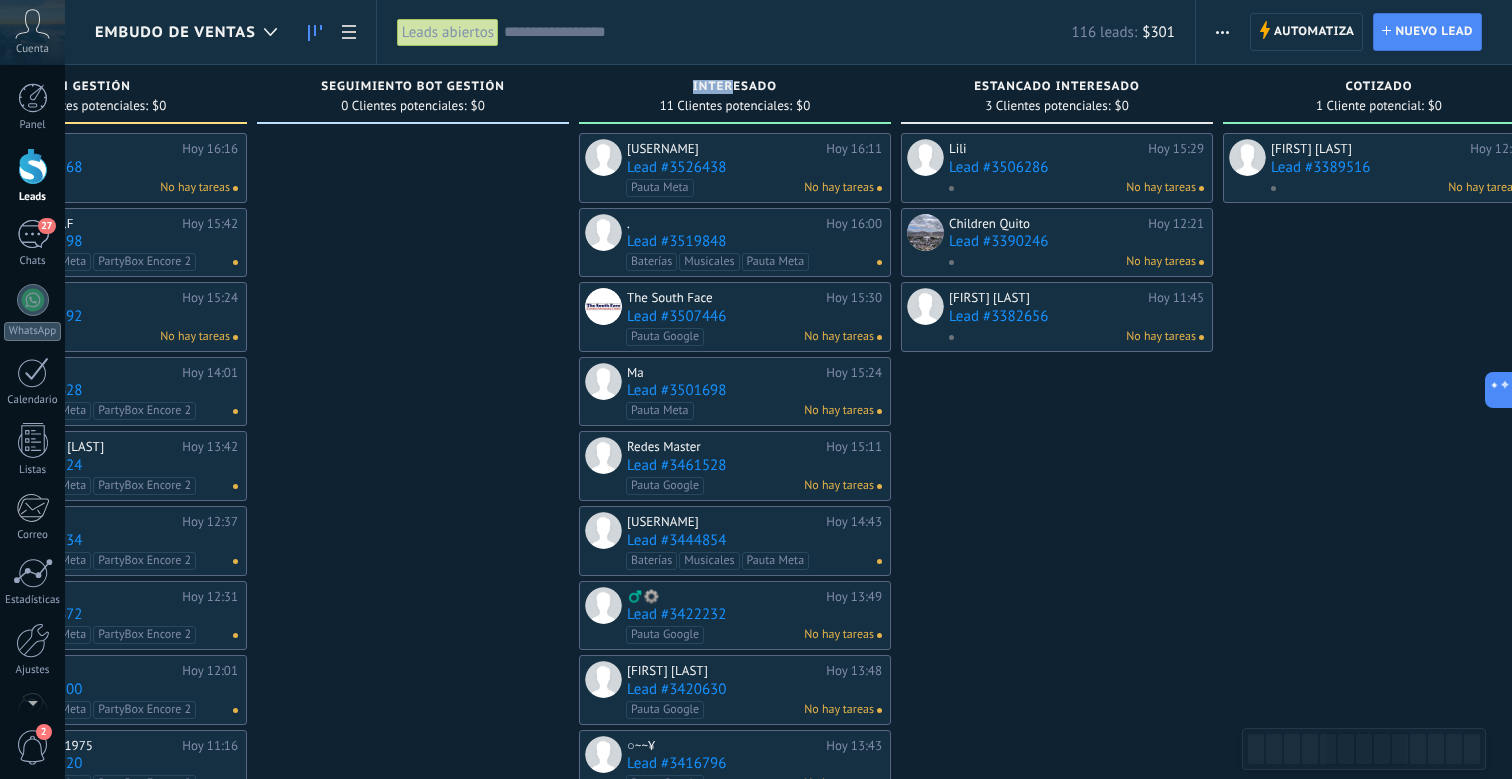 click on "Interesado" at bounding box center [735, 87] 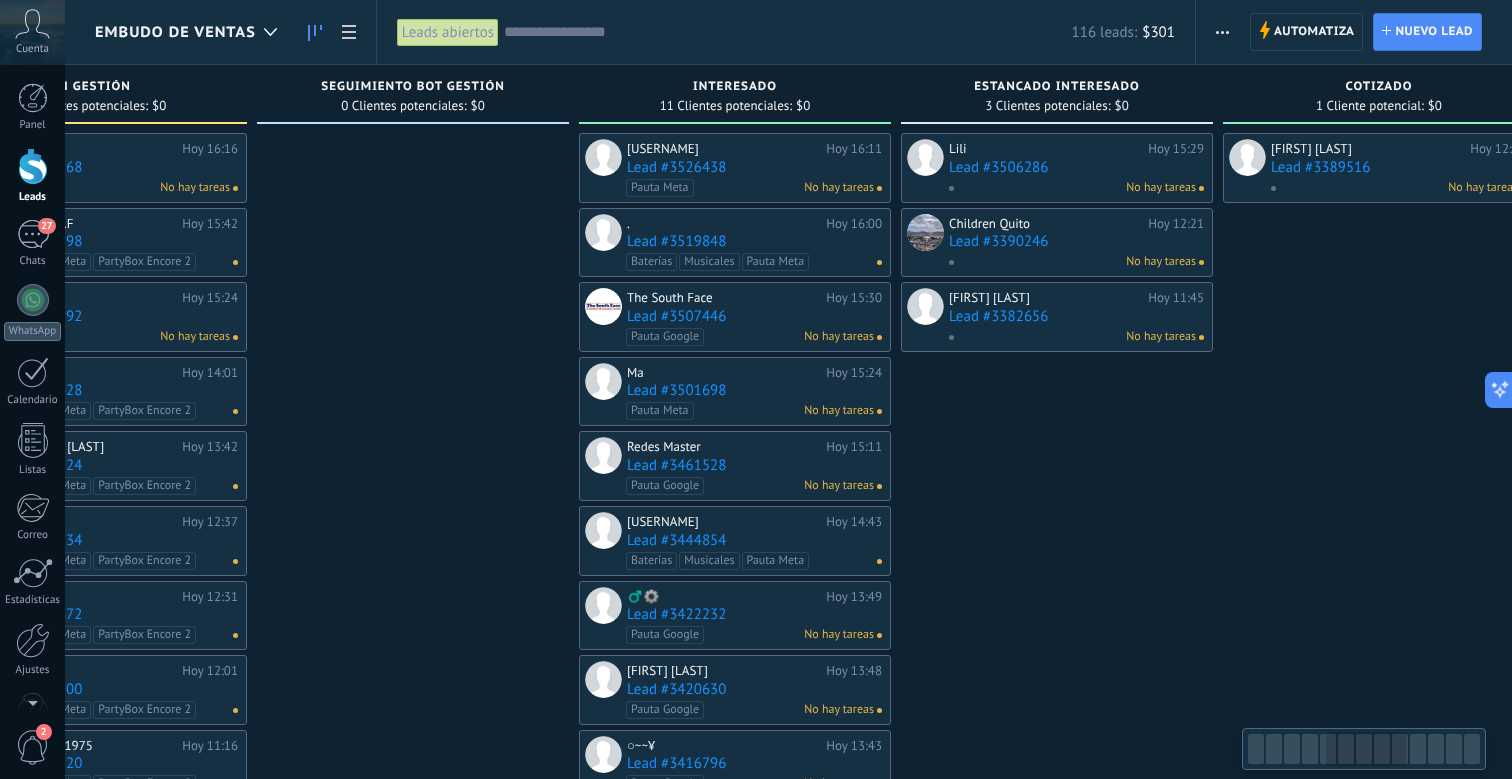 scroll, scrollTop: 0, scrollLeft: 1457, axis: horizontal 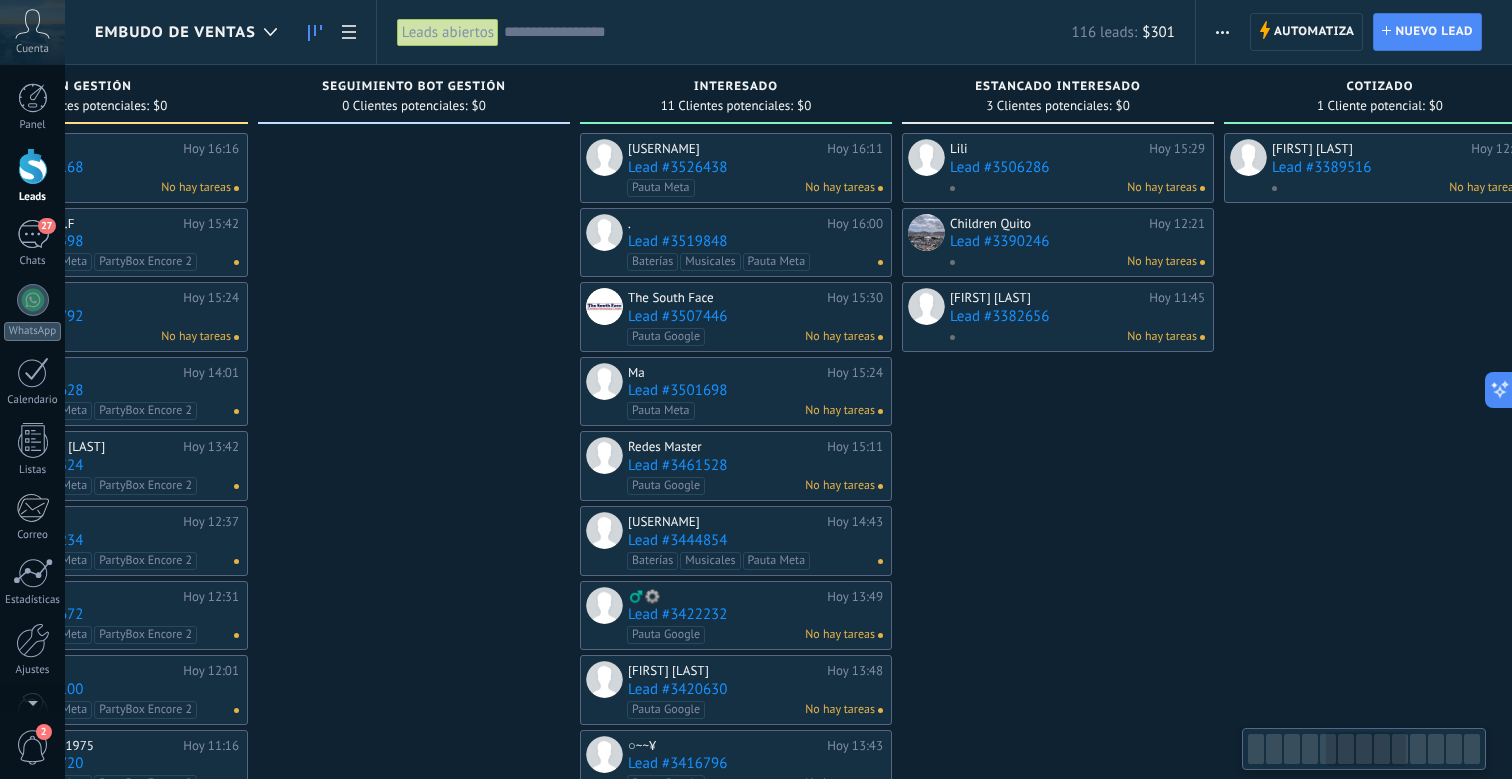 click on "Interesado" at bounding box center (736, 88) 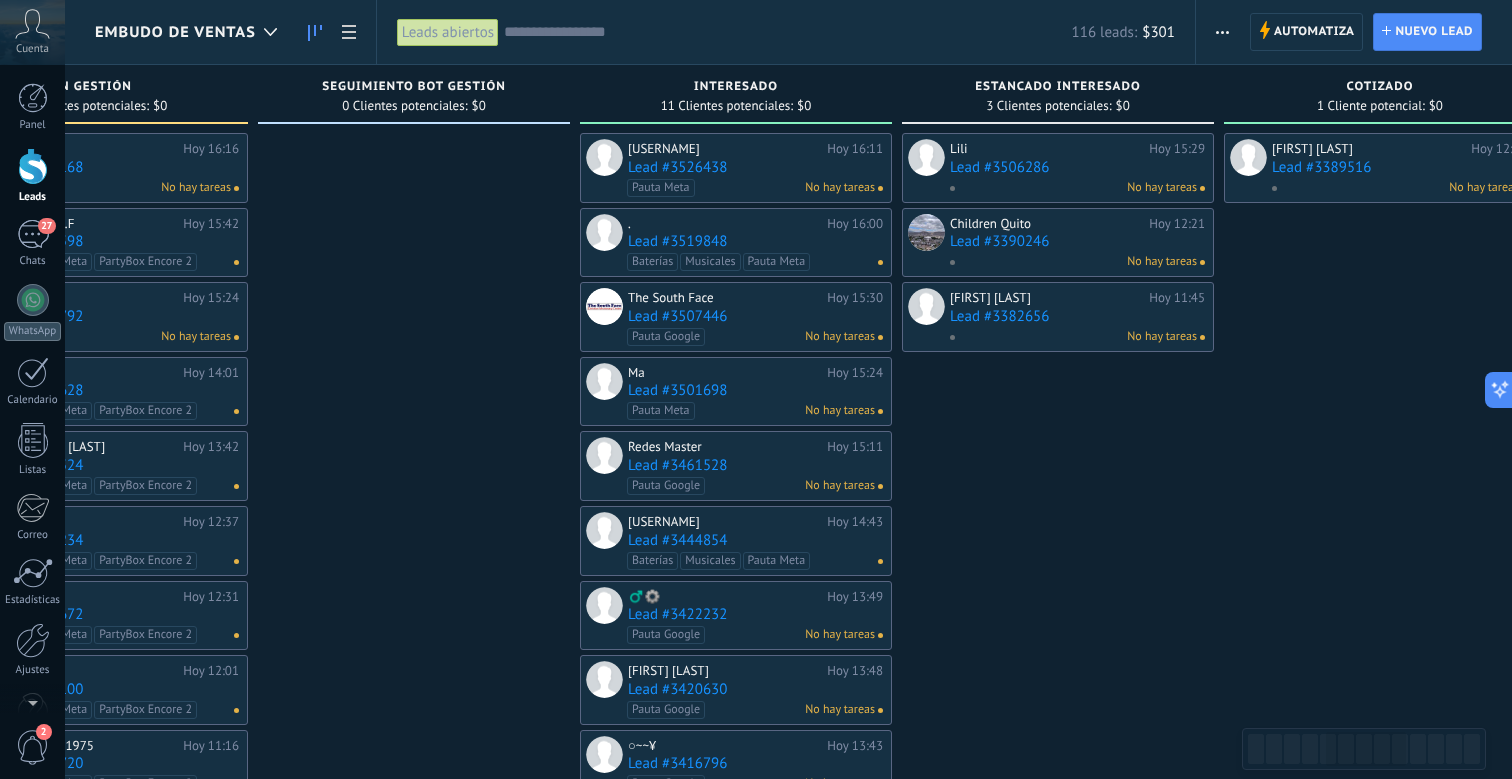 click on "11  Clientes potenciales:" at bounding box center (727, 106) 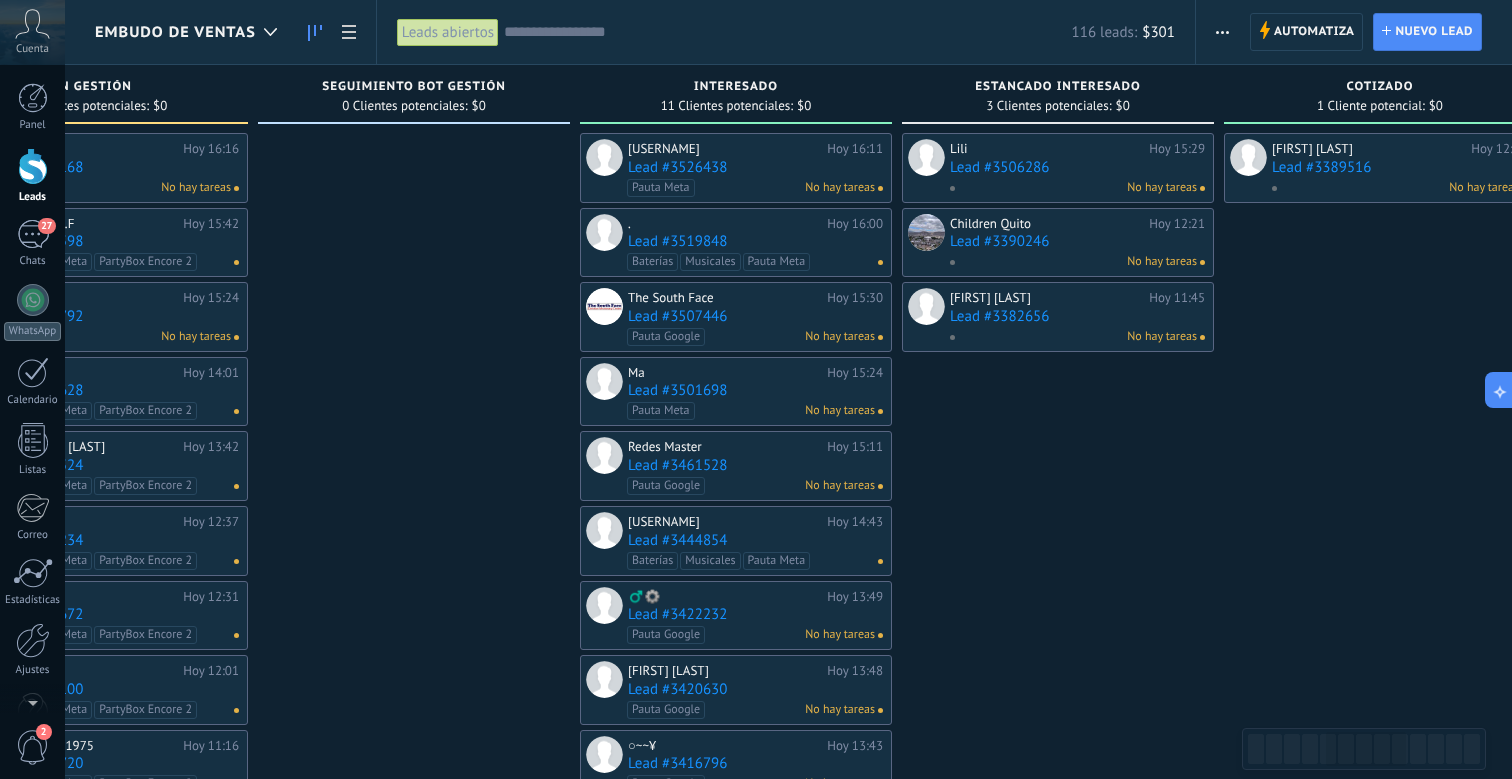 click on "Interesado" at bounding box center [736, 87] 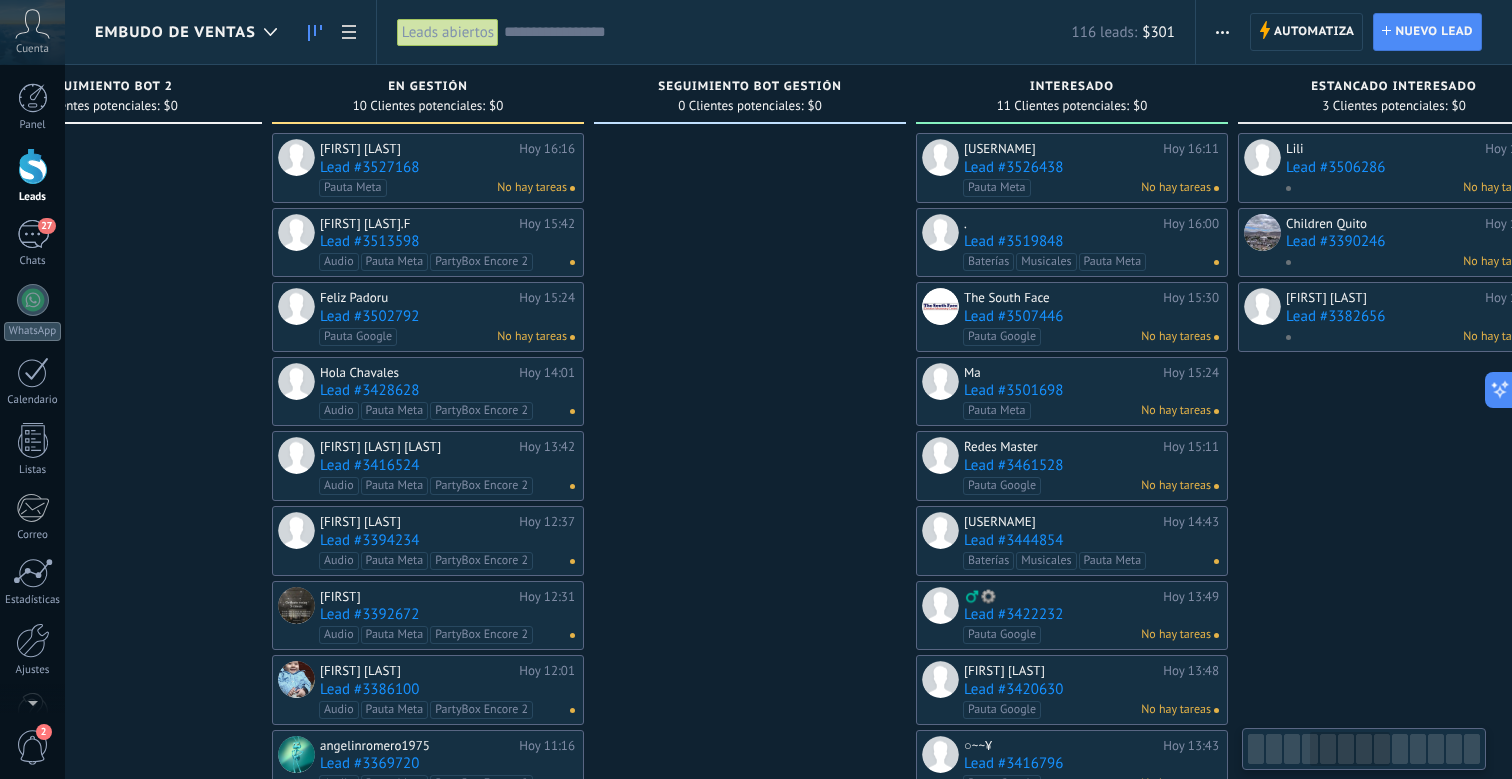 drag, startPoint x: 999, startPoint y: 84, endPoint x: 968, endPoint y: 87, distance: 31.144823 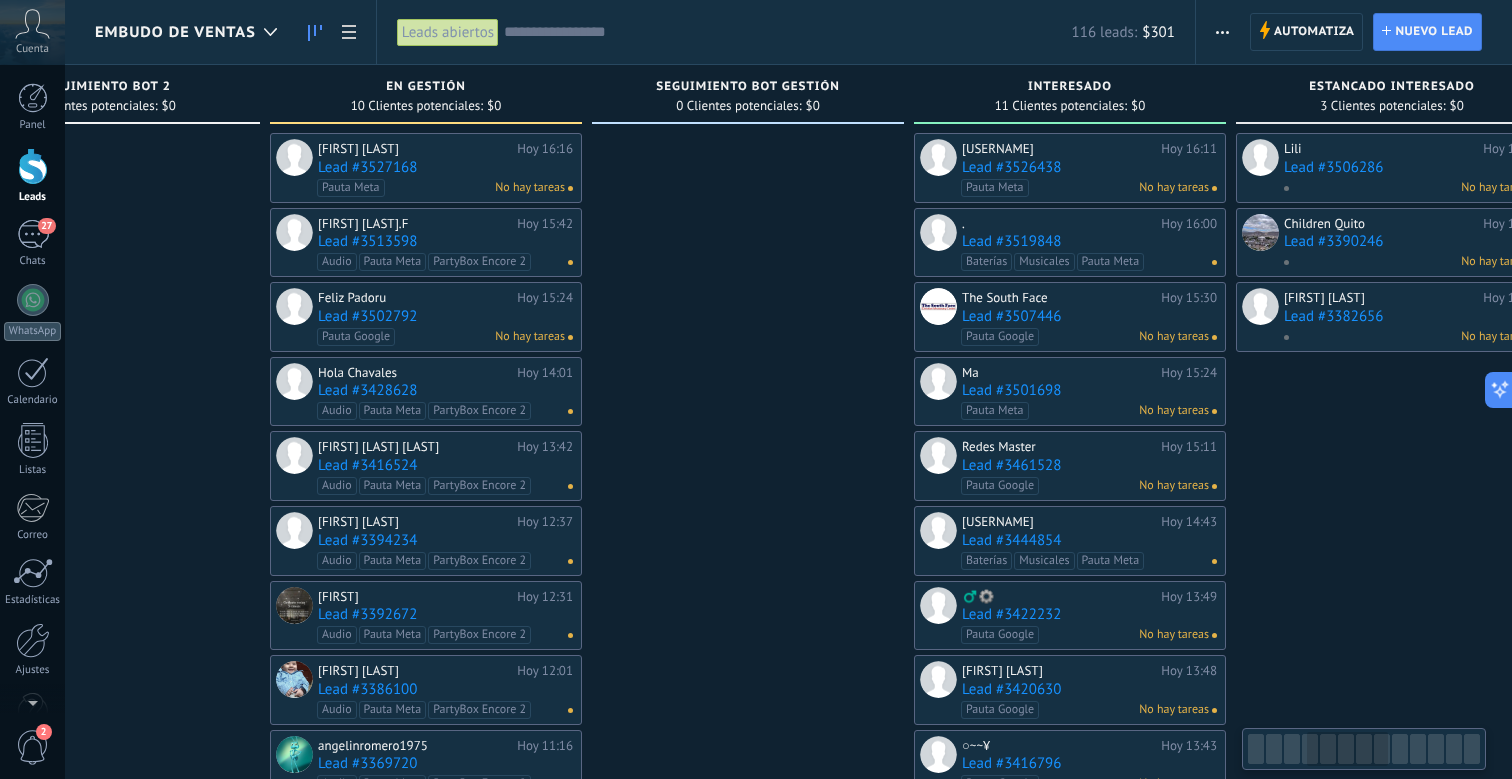 scroll, scrollTop: 0, scrollLeft: 1119, axis: horizontal 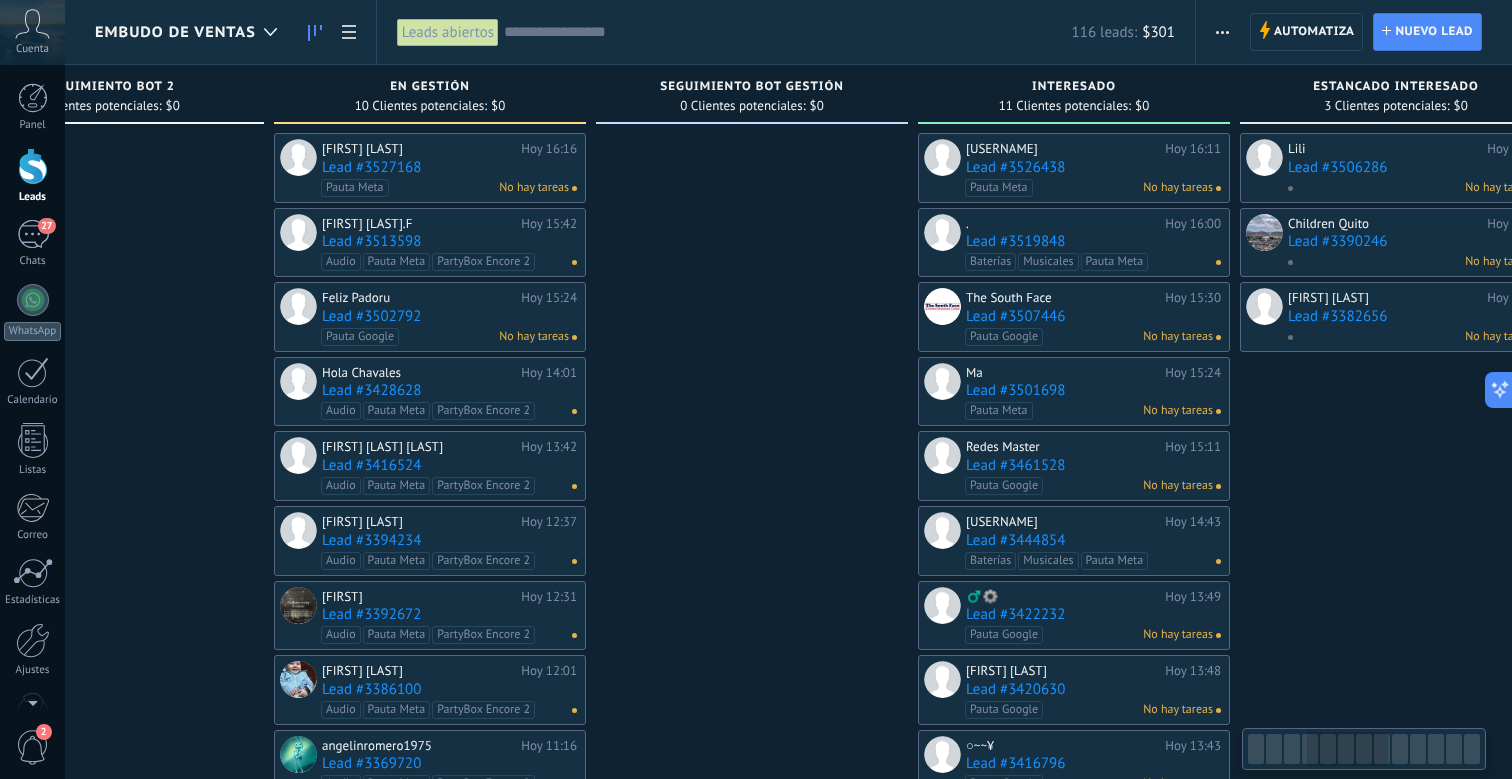 drag, startPoint x: 968, startPoint y: 87, endPoint x: 970, endPoint y: 142, distance: 55.03635 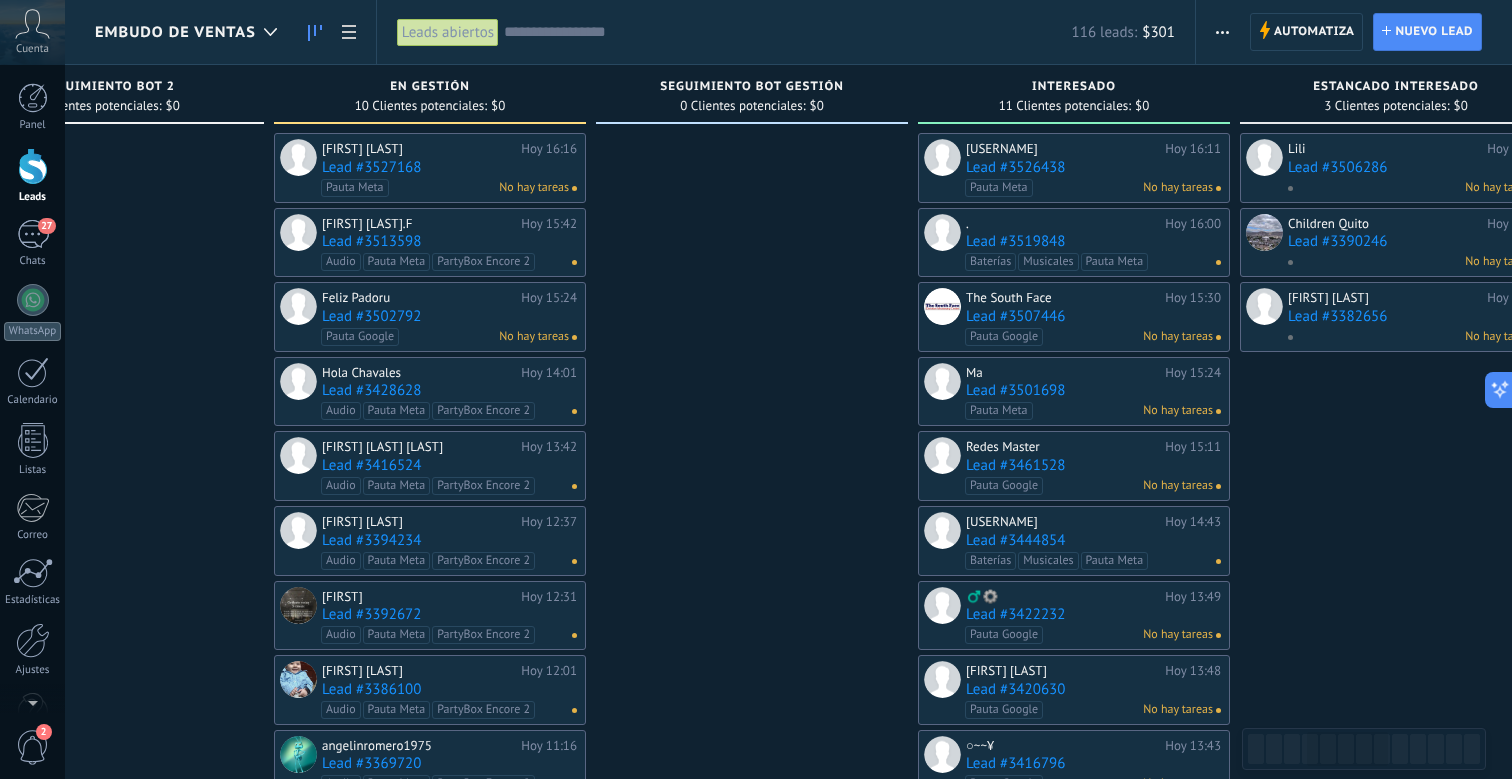 click on "Interesado" at bounding box center [1074, 88] 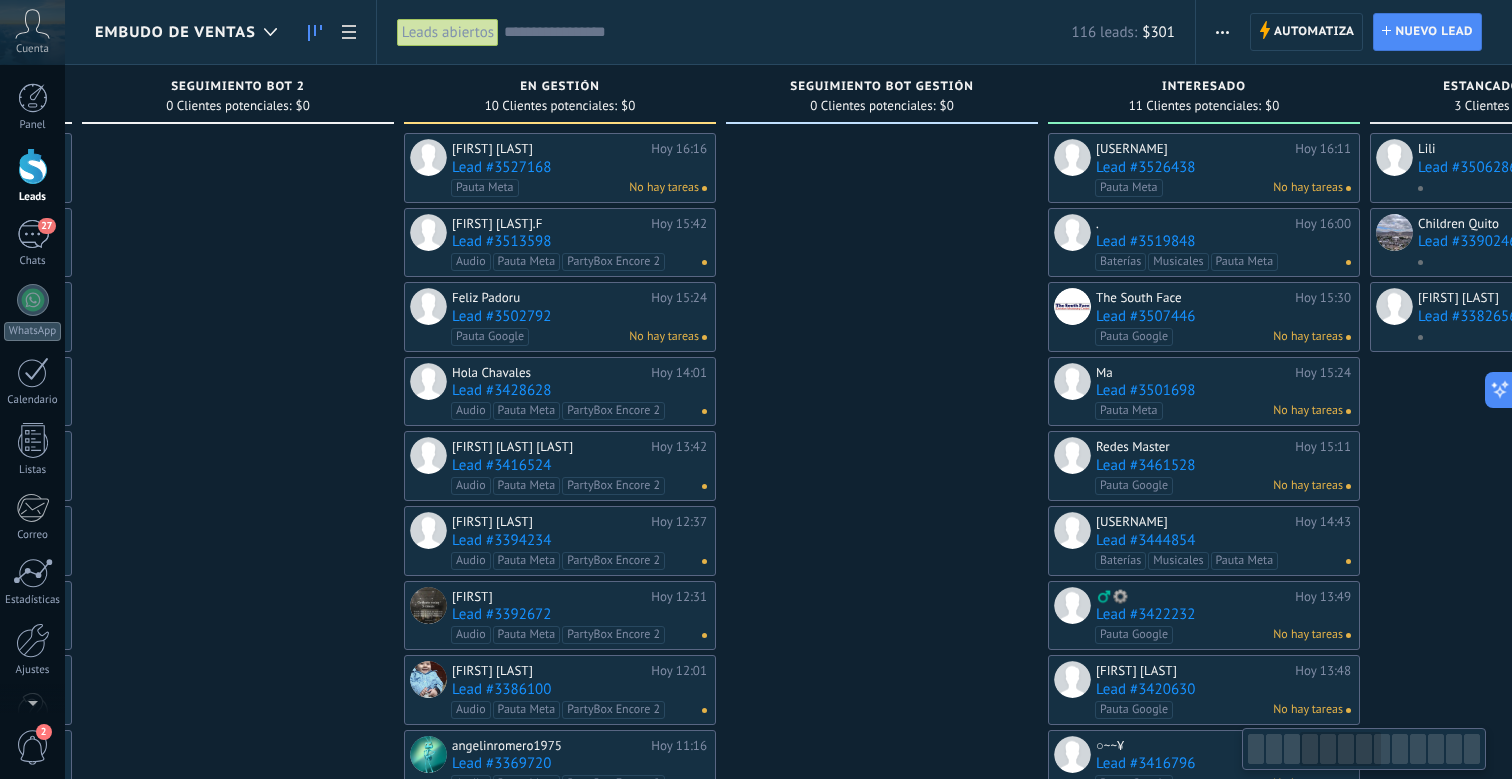 scroll, scrollTop: 0, scrollLeft: 995, axis: horizontal 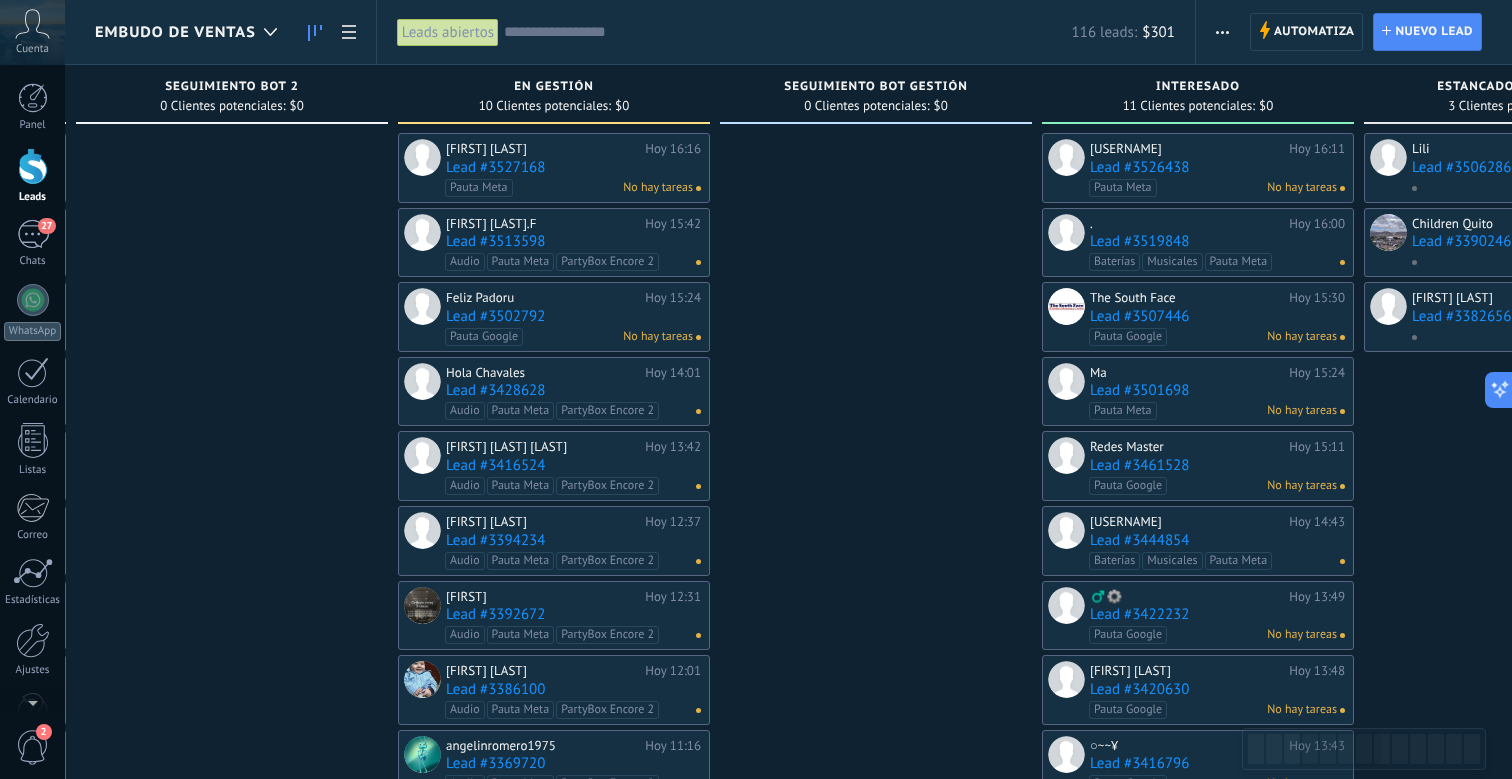 click on "Interesado" at bounding box center (1198, 88) 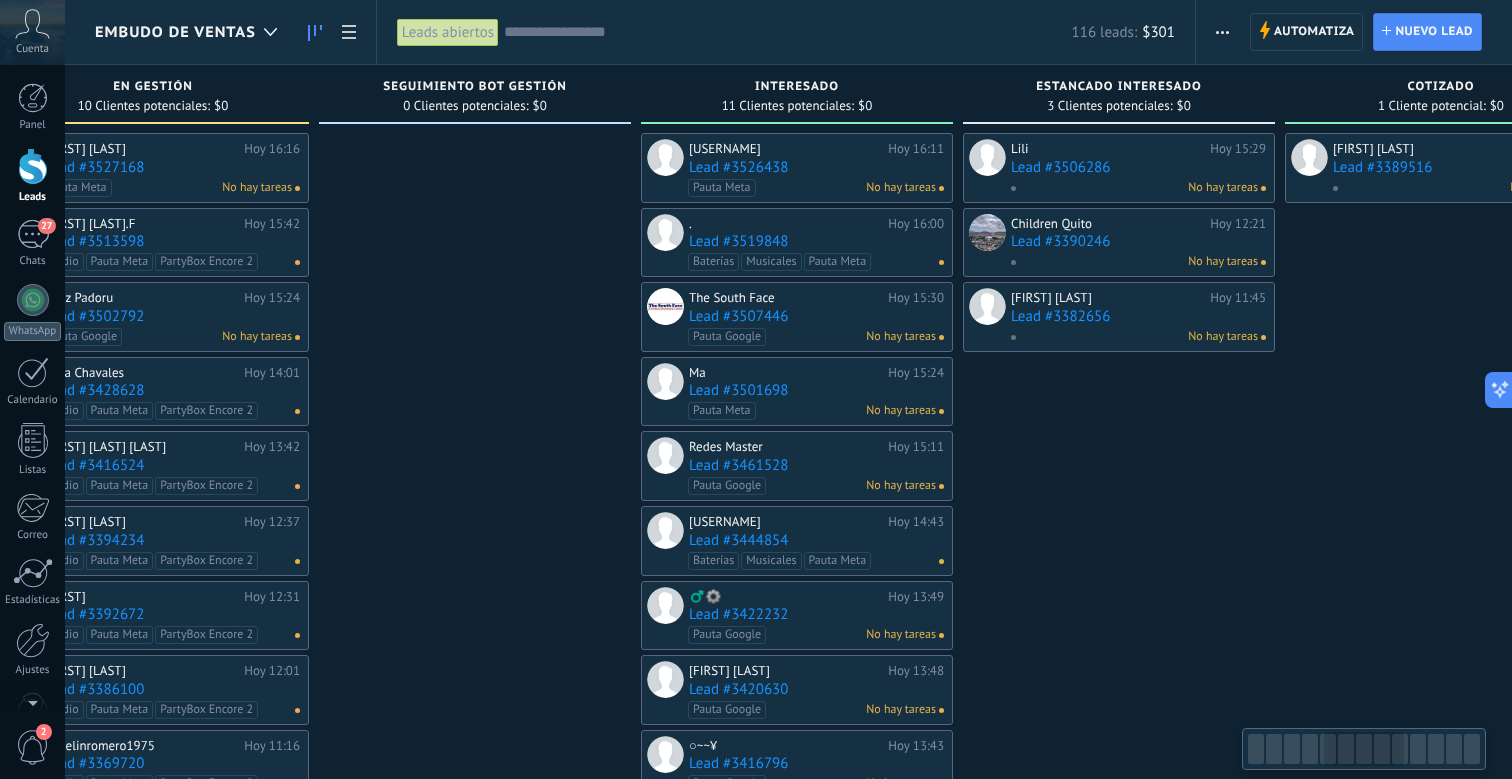 scroll, scrollTop: 0, scrollLeft: 1387, axis: horizontal 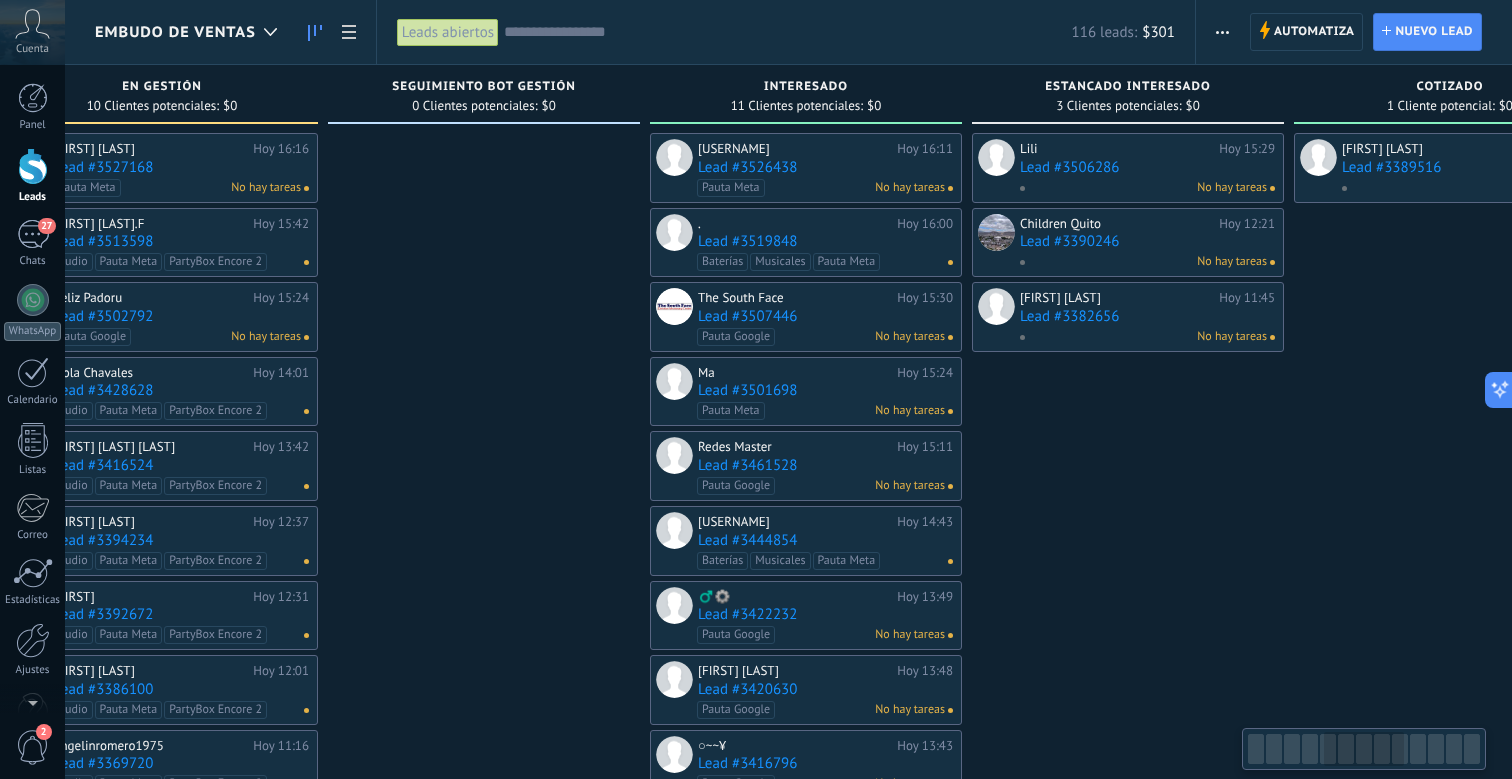 click on "11  Clientes potenciales:" at bounding box center [797, 106] 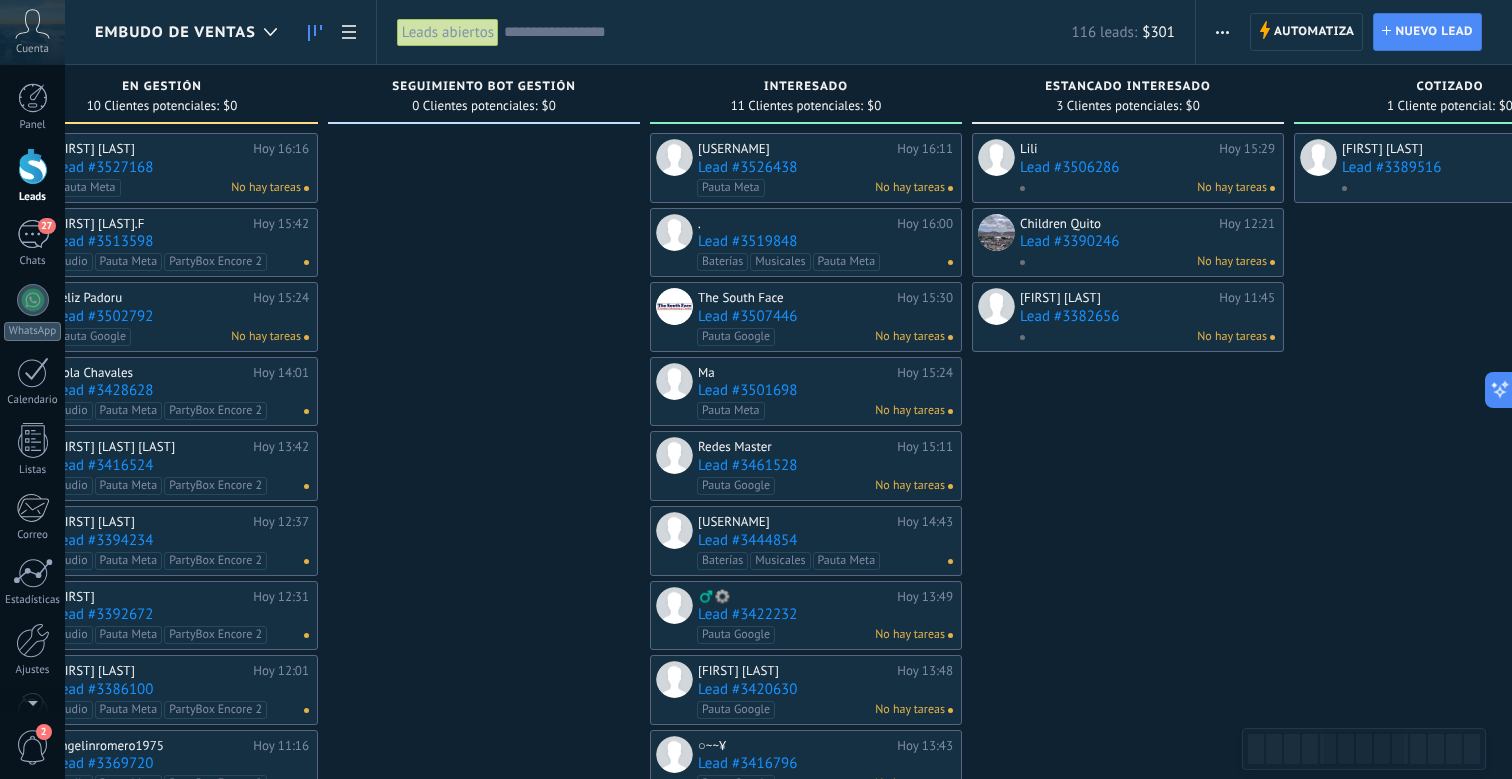 click at bounding box center [1222, 32] 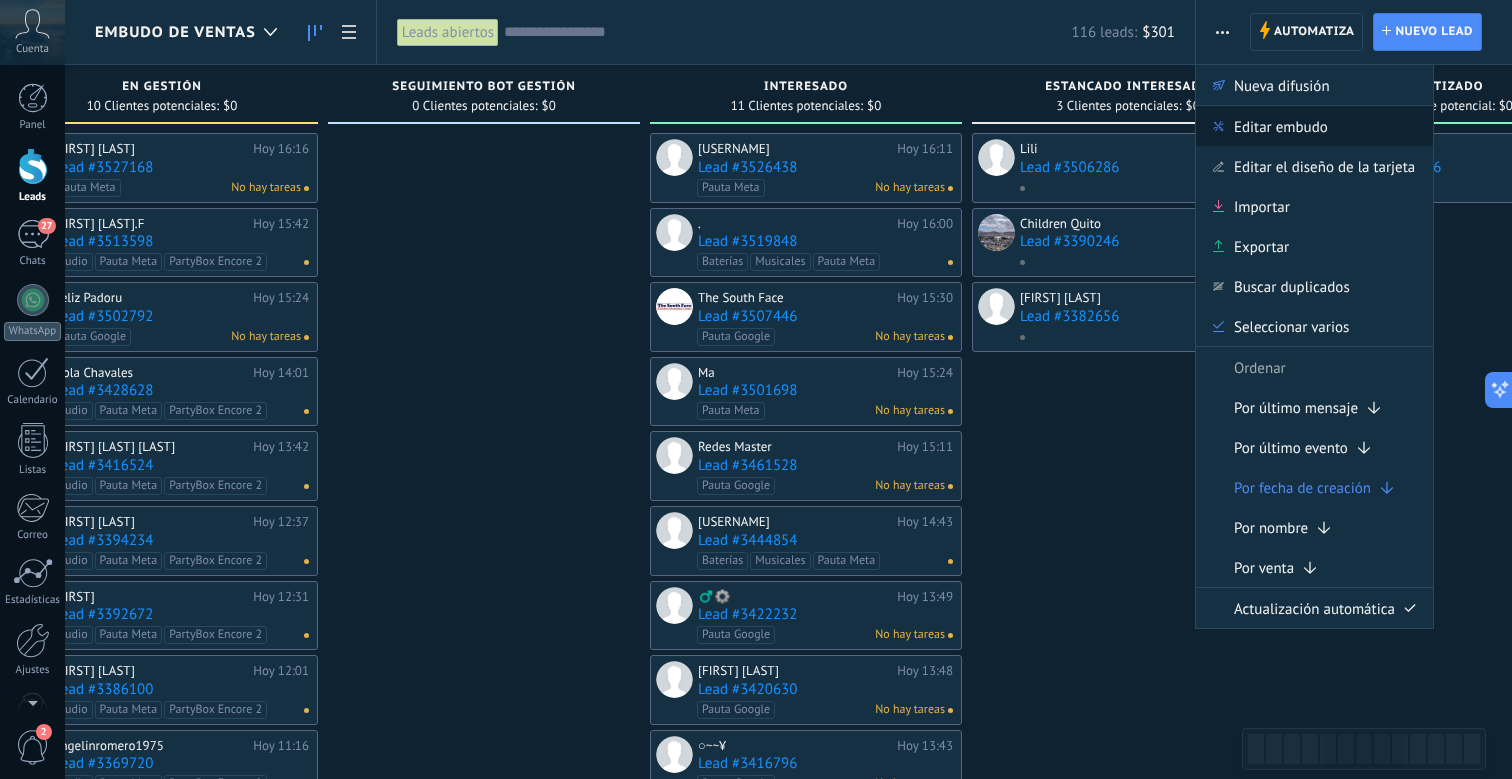 click on "Editar embudo" at bounding box center (1281, 126) 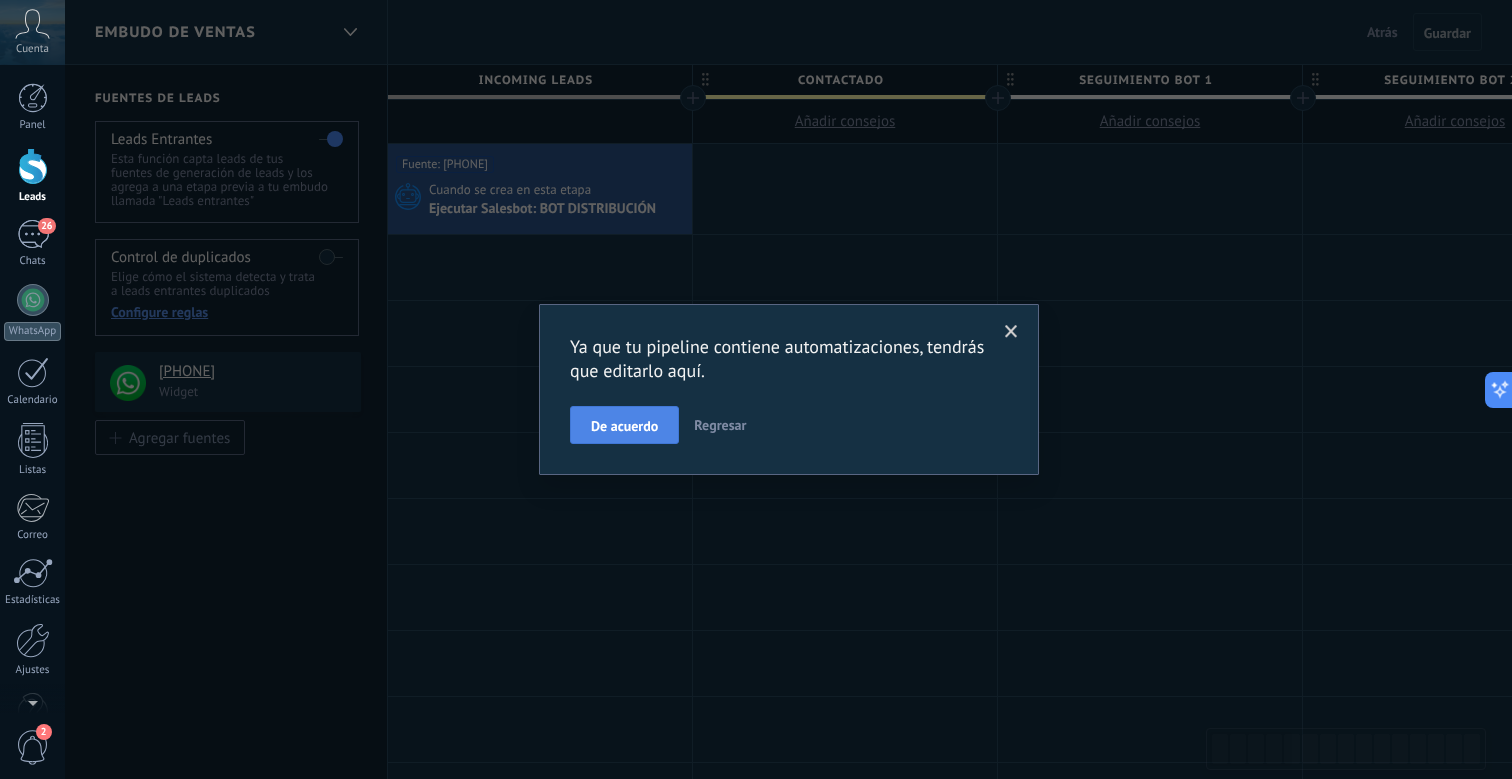 click on "De acuerdo" at bounding box center (624, 426) 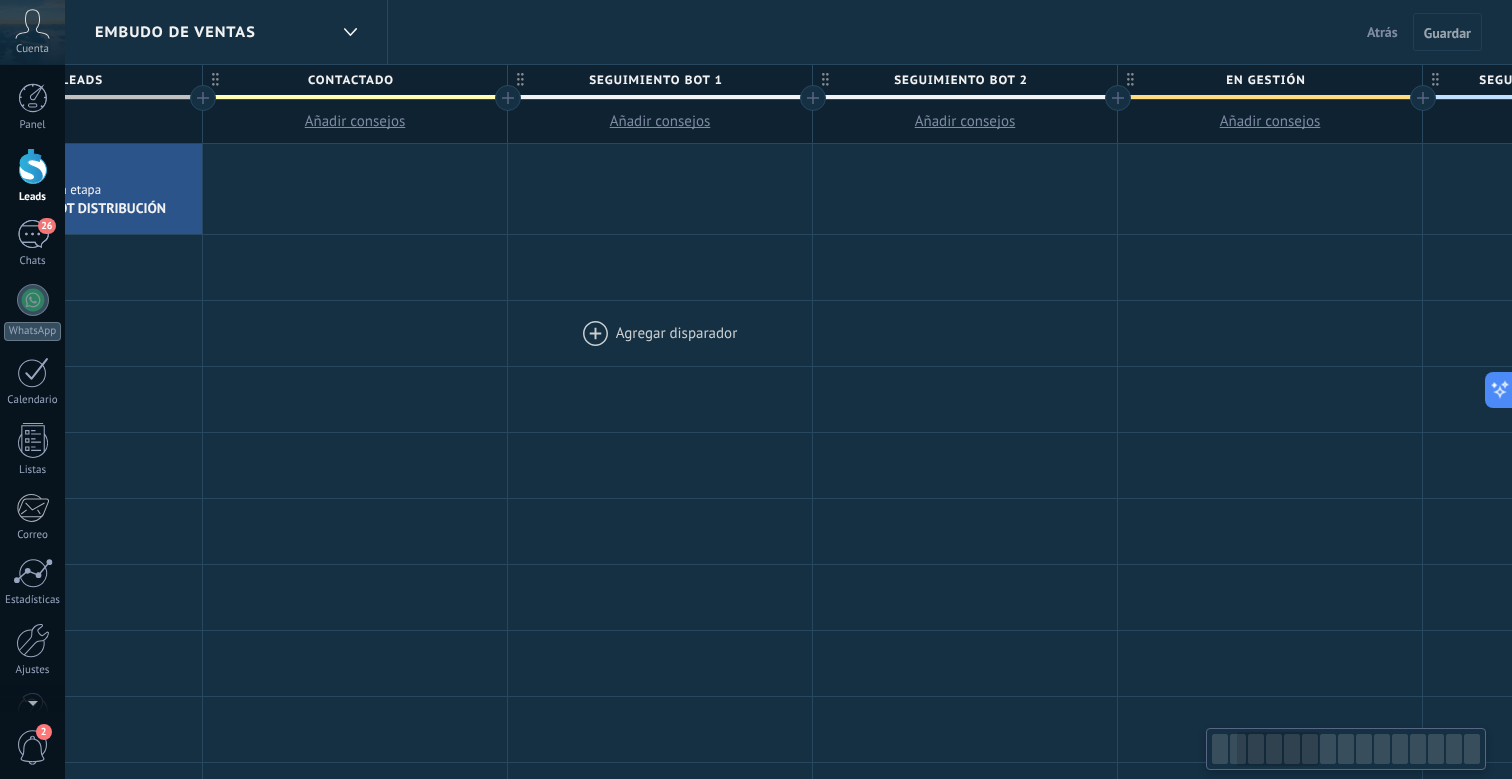 scroll, scrollTop: 0, scrollLeft: 493, axis: horizontal 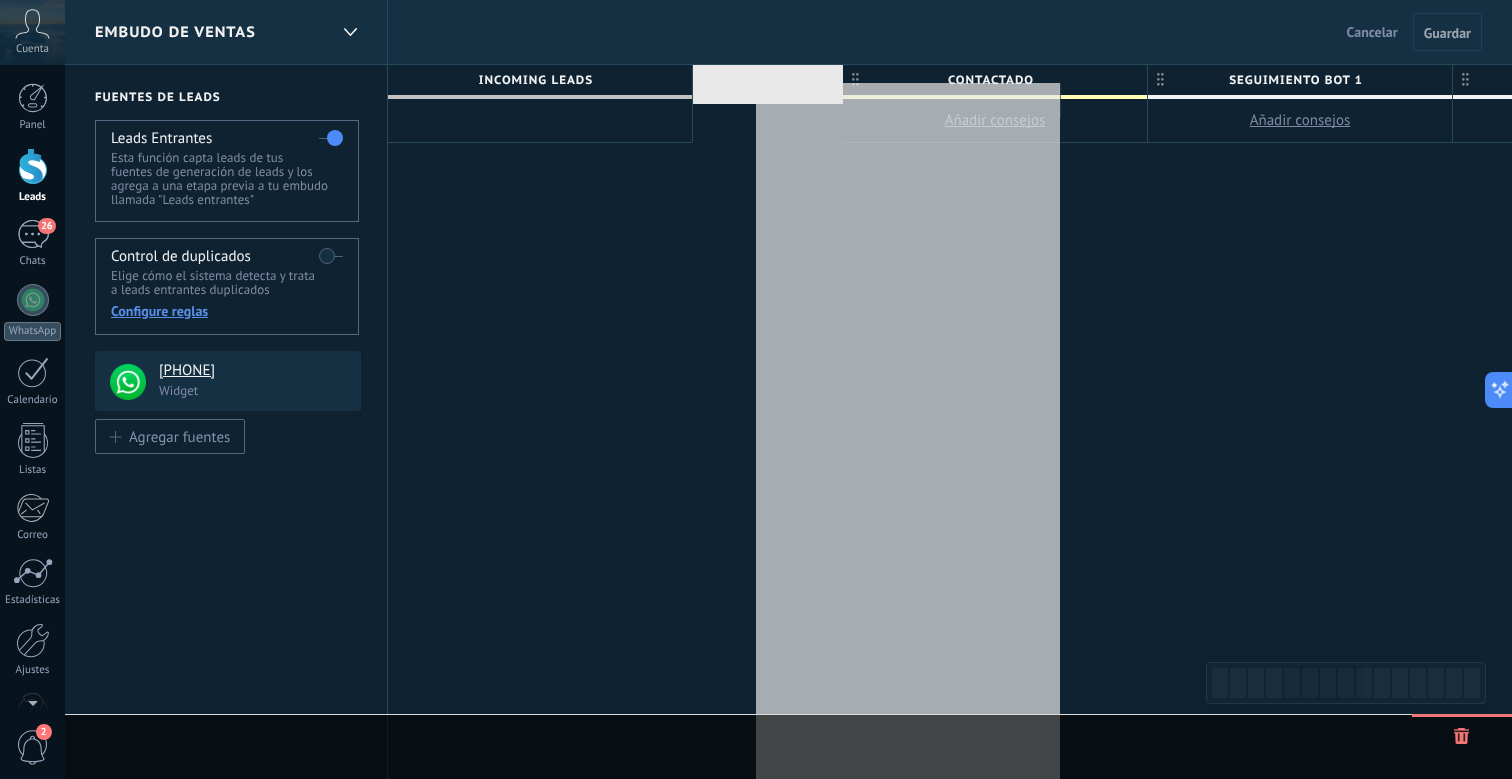 drag, startPoint x: 921, startPoint y: 75, endPoint x: 768, endPoint y: 93, distance: 154.05519 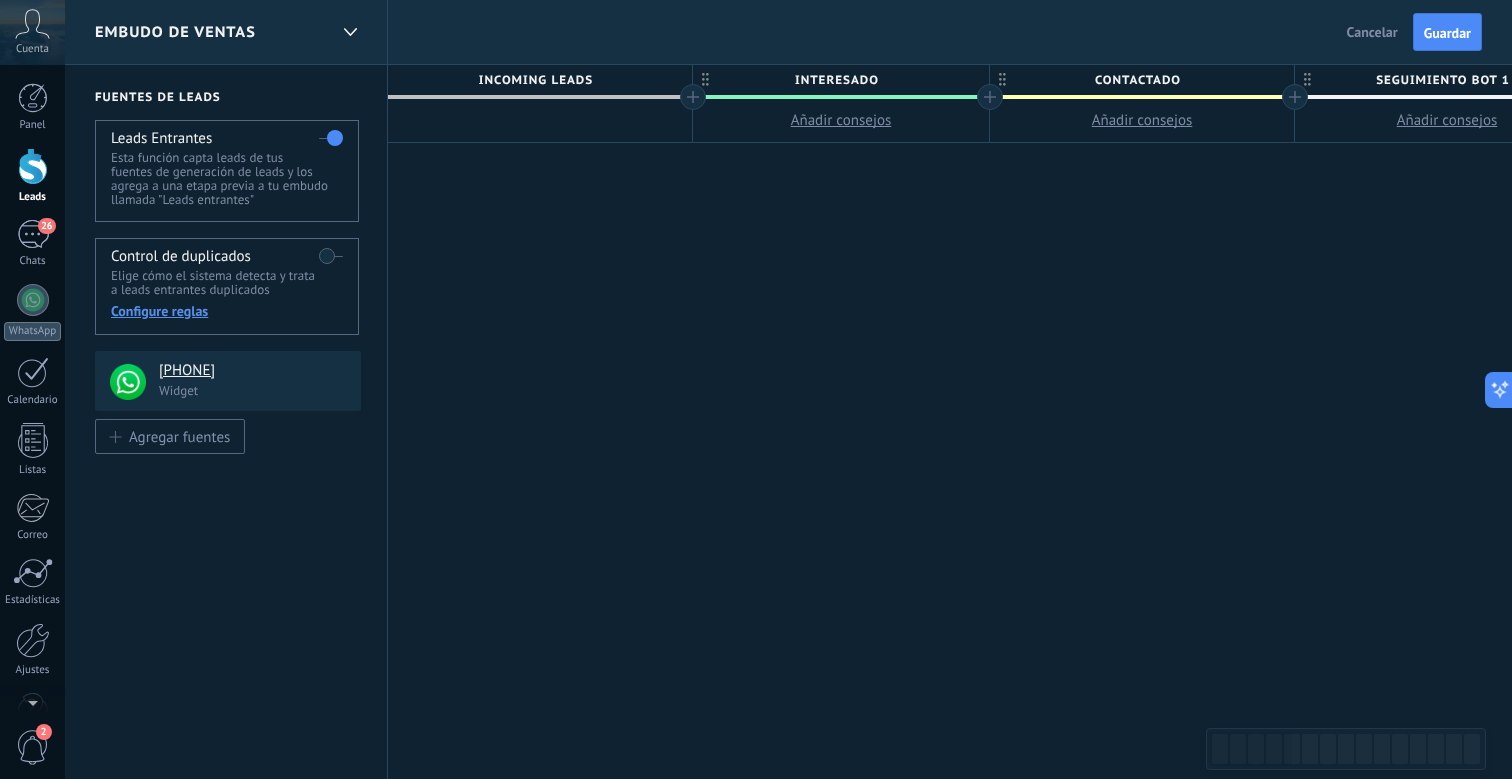 scroll, scrollTop: 0, scrollLeft: 0, axis: both 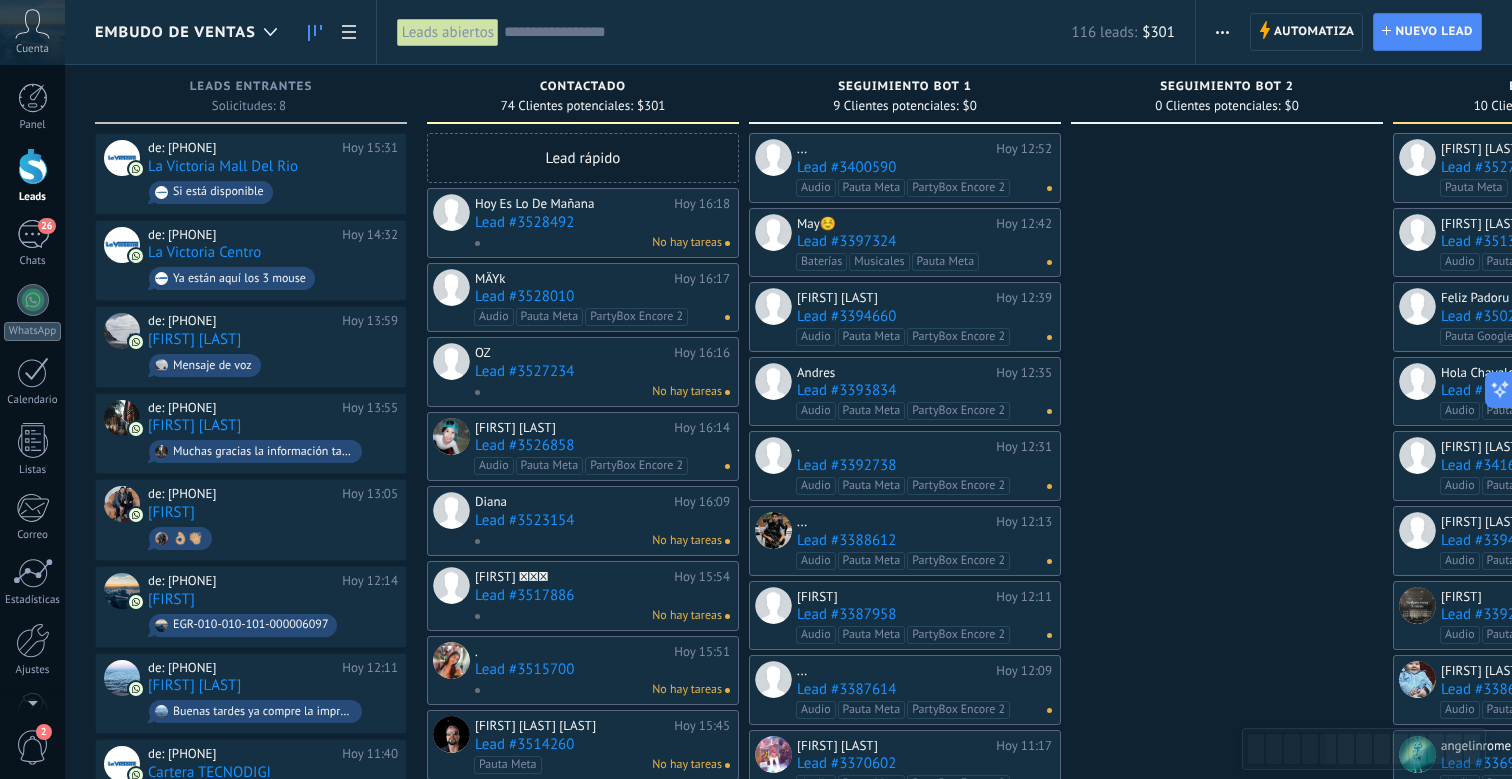 click at bounding box center (1222, 32) 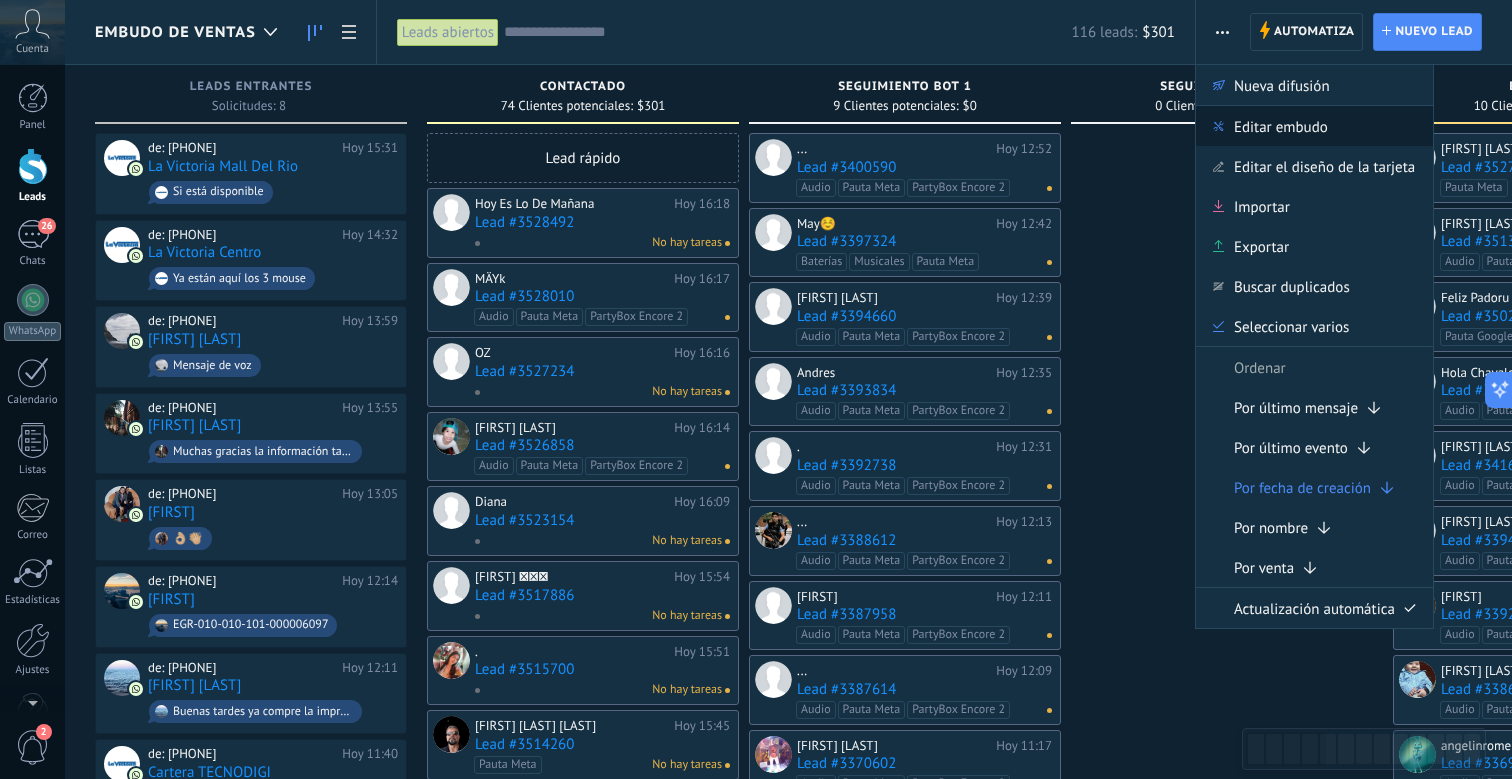 click on "Editar embudo" at bounding box center (1281, 126) 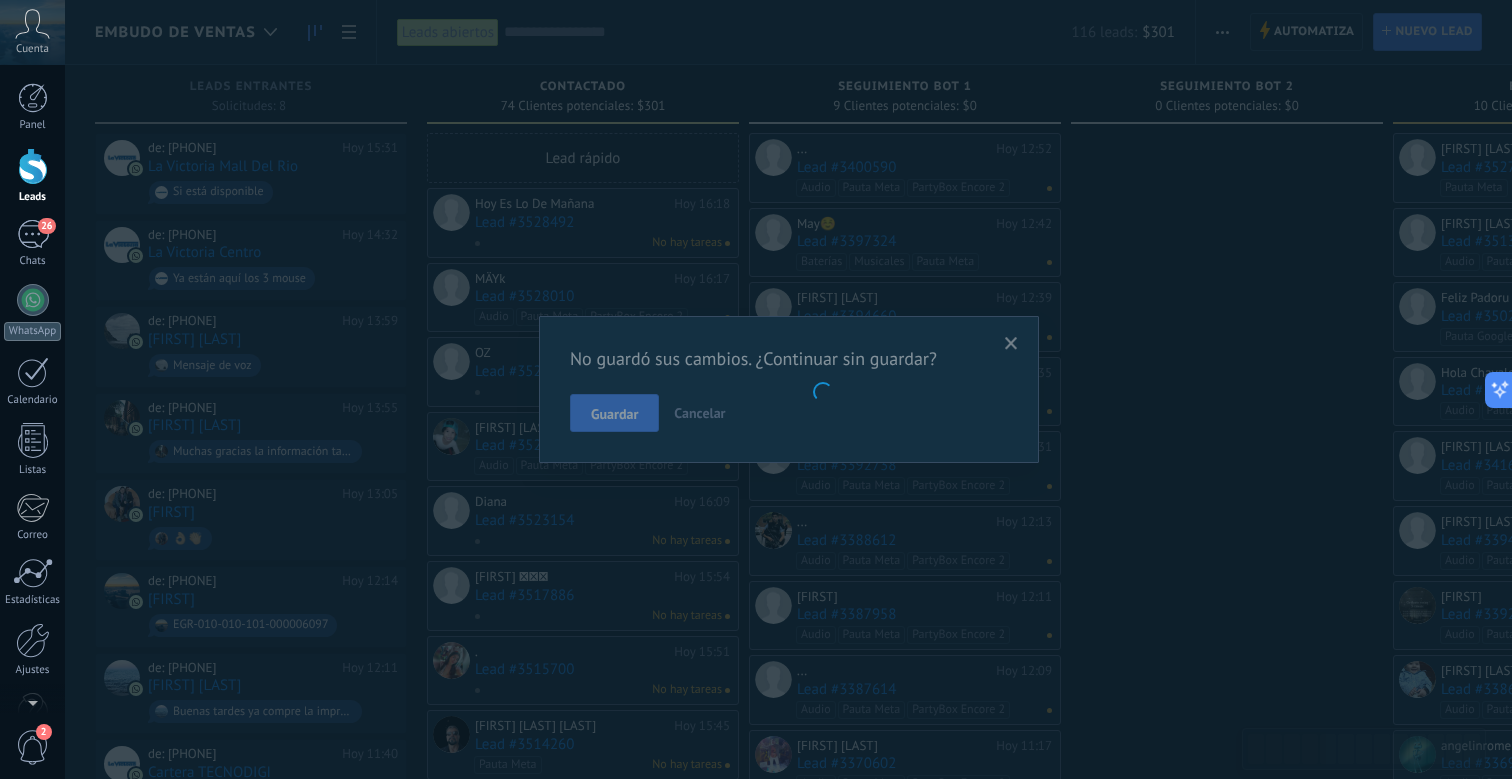 click on ".abccls-1,.abccls-2{fill-rule:evenodd}.abccls-2{fill:#fff} .abfcls-1{fill:none}.abfcls-2{fill:#fff} .abncls-1{isolation:isolate}.abncls-2{opacity:.06}.abncls-2,.abncls-3,.abncls-6{mix-blend-mode:multiply}.abncls-3{opacity:.15}.abncls-4,.abncls-8{fill:#fff}.abncls-5{fill:url(#abnlinear-gradient)}.abncls-6{opacity:.04}.abncls-7{fill:url(#abnlinear-gradient-2)}.abncls-8{fill-rule:evenodd} .abqst0{fill:#ffa200} .abwcls-1{fill:#252525} .cls-1{isolation:isolate} .acicls-1{fill:none} .aclcls-1{fill:#232323} .acnst0{display:none} .addcls-1,.addcls-2{fill:none;stroke-miterlimit:10}.addcls-1{stroke:#dfe0e5}.addcls-2{stroke:#a1a7ab} .adecls-1,.adecls-2{fill:none;stroke-miterlimit:10}.adecls-1{stroke:#dfe0e5}.adecls-2{stroke:#a1a7ab} .adqcls-1{fill:#8591a5;fill-rule:evenodd} .aeccls-1{fill:#5c9f37} .aeecls-1{fill:#f86161} .aejcls-1{fill:#8591a5;fill-rule:evenodd} .aekcls-1{fill-rule:evenodd} .aelcls-1{fill-rule:evenodd;fill:currentColor} .aemcls-1{fill-rule:evenodd;fill:currentColor} .aencls-2{fill:#f86161;opacity:.3}" at bounding box center [756, 389] 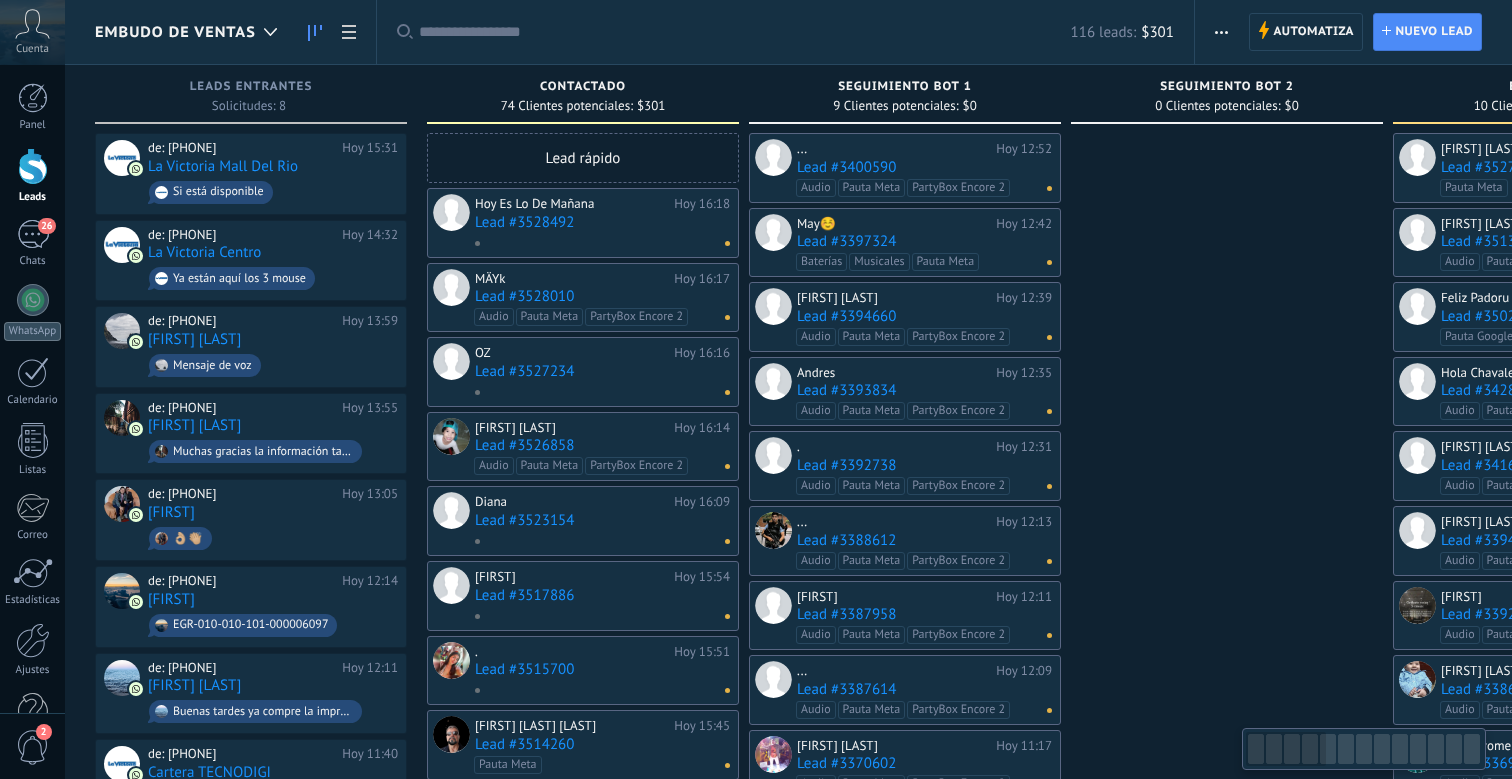 scroll, scrollTop: 0, scrollLeft: 0, axis: both 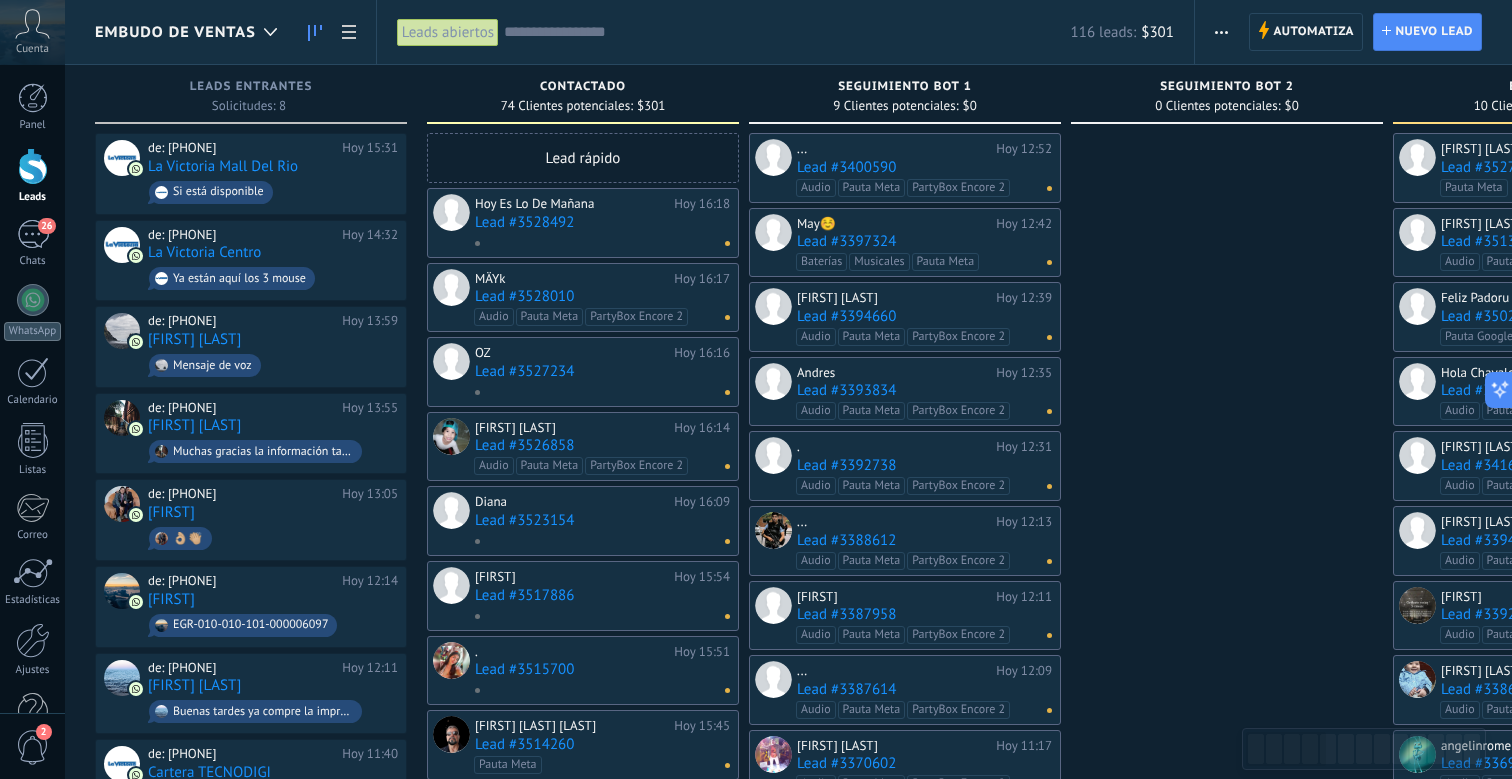 click at bounding box center [1221, 32] 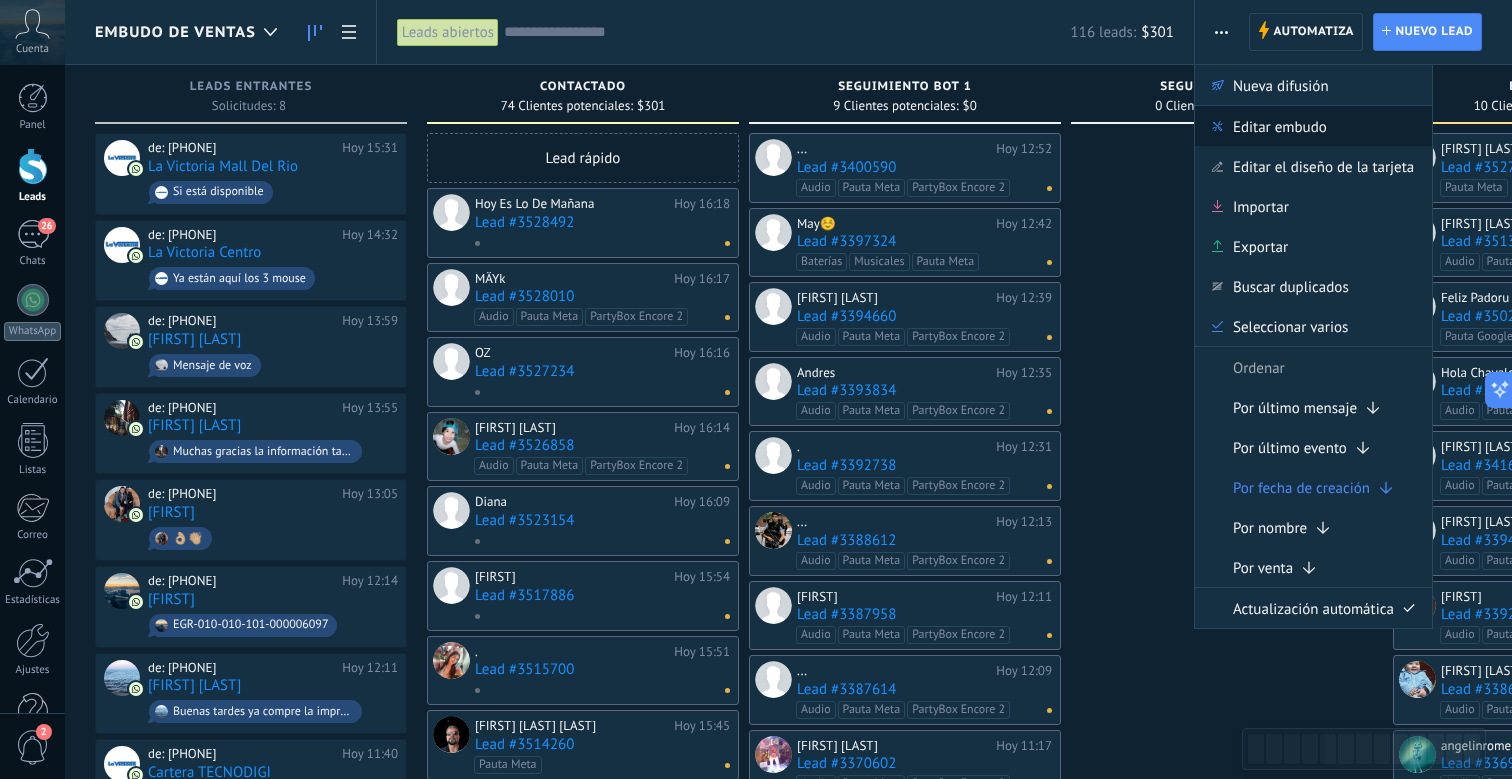 click on "Editar embudo" at bounding box center [1280, 126] 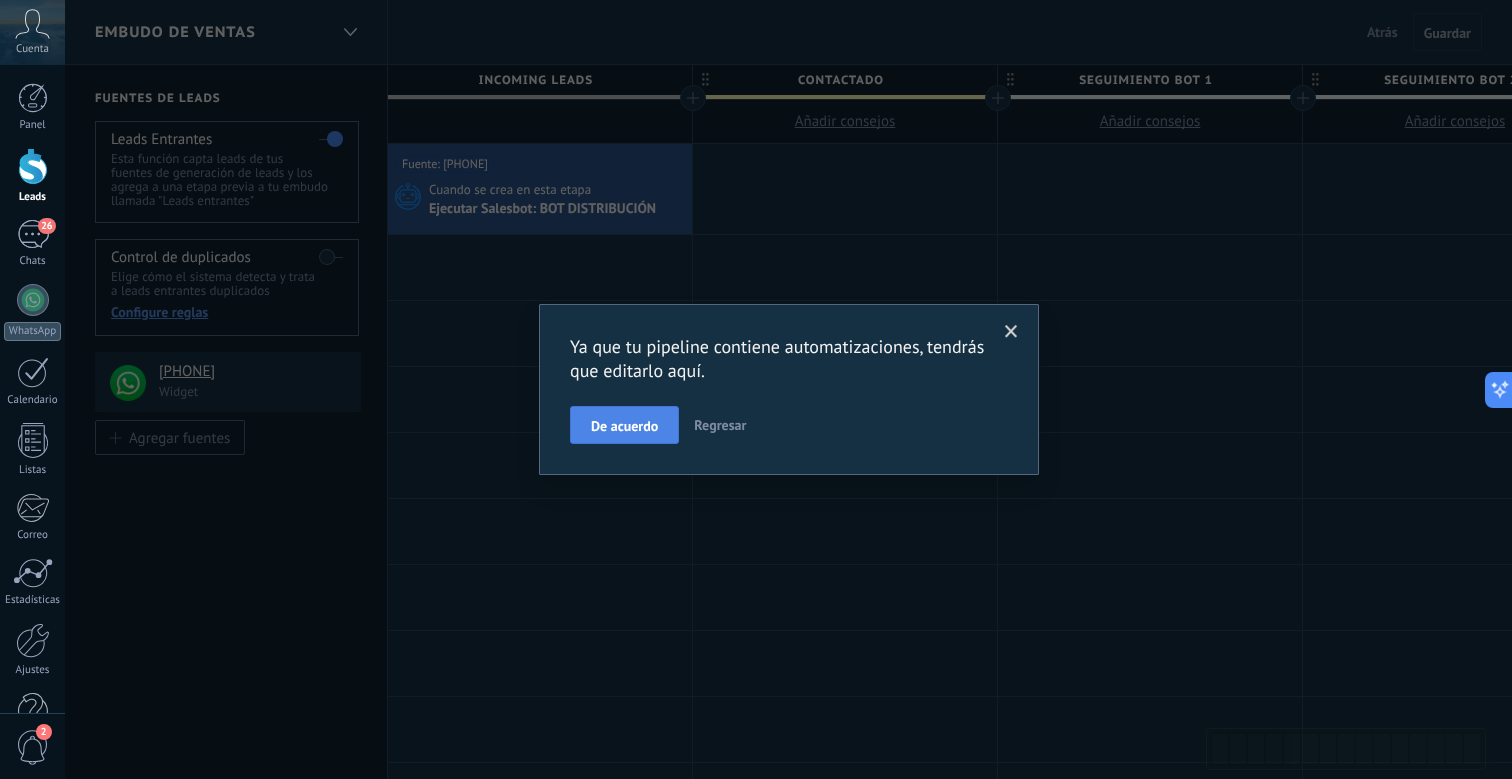 click on "De acuerdo" at bounding box center (624, 425) 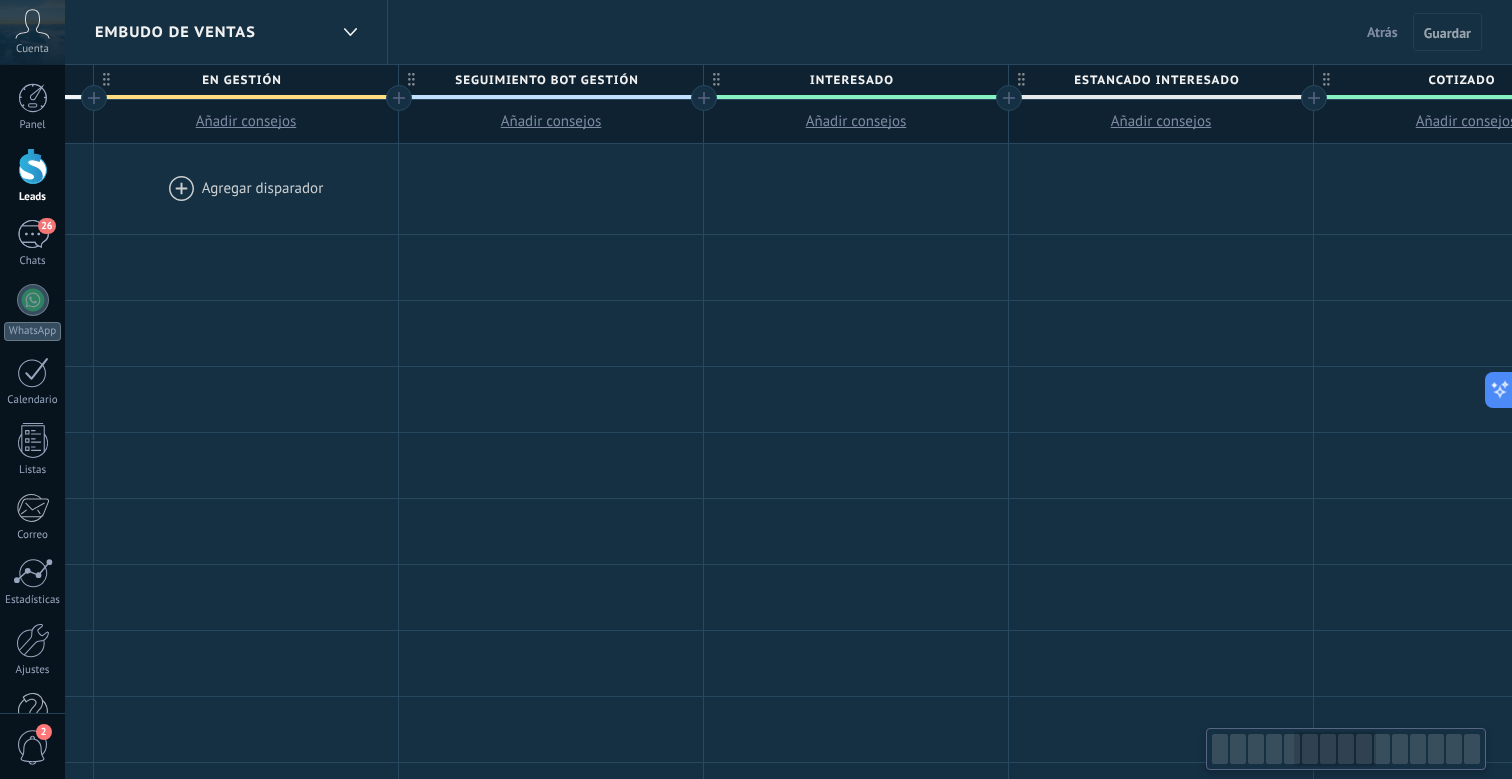 scroll, scrollTop: 0, scrollLeft: 1574, axis: horizontal 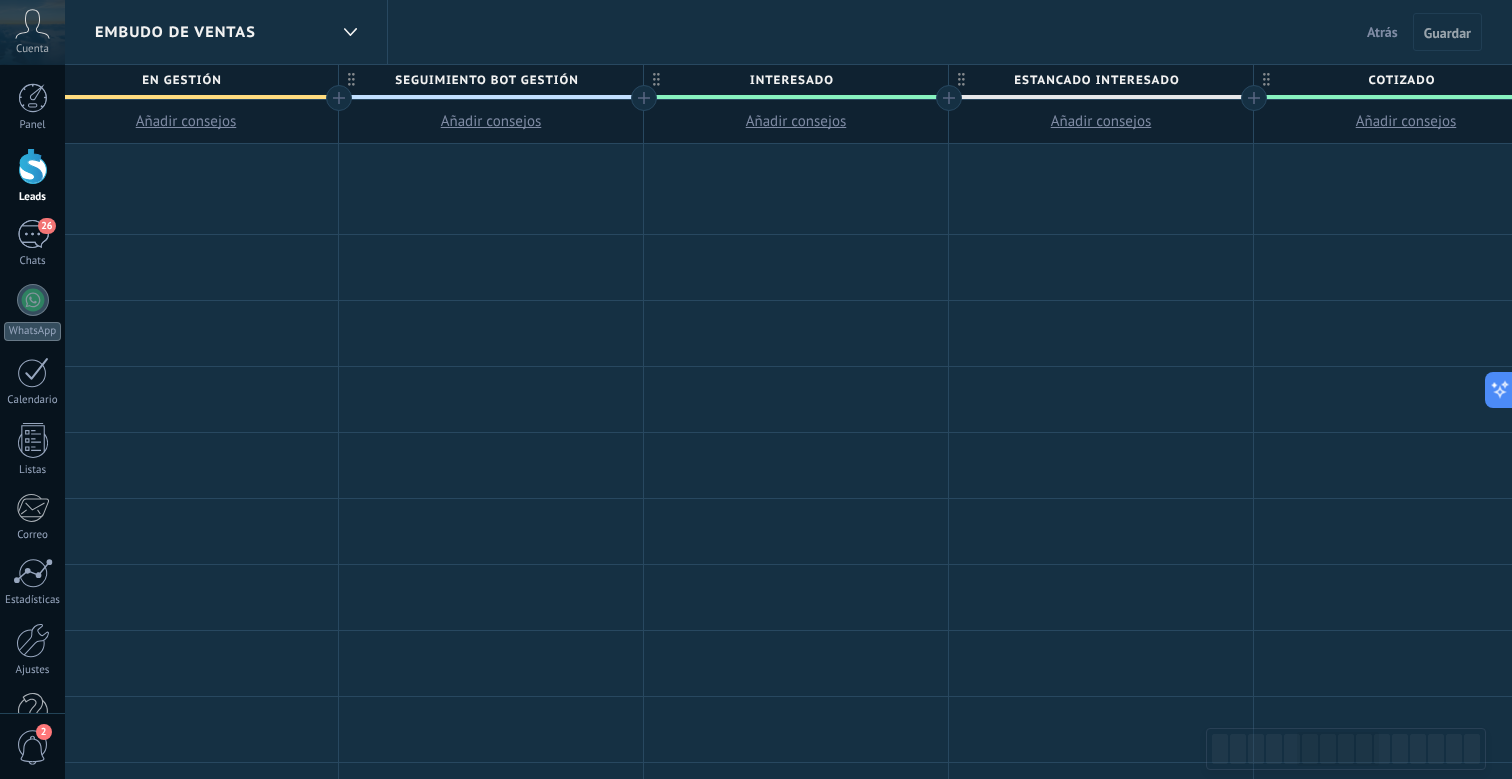 click 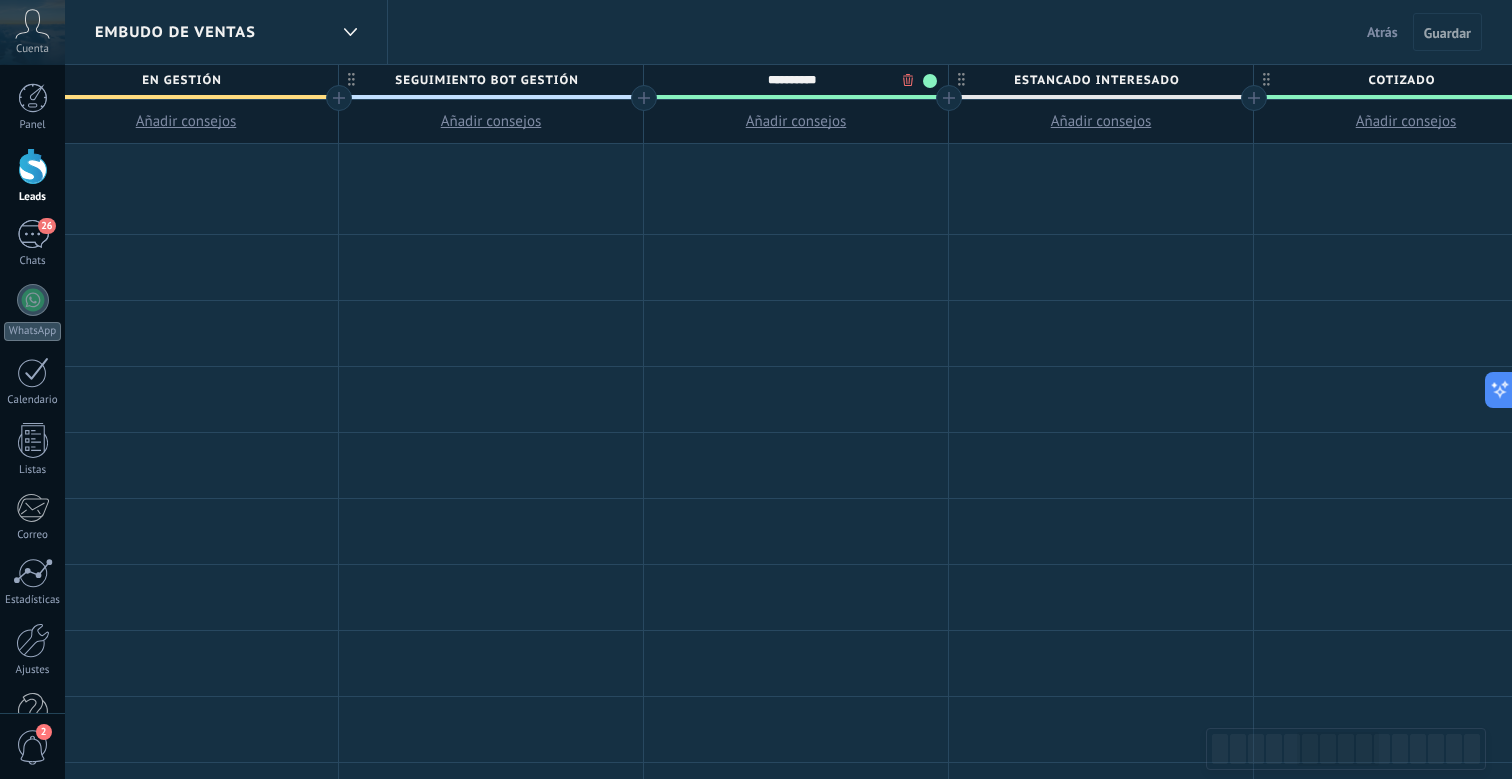click on "Embudo de ventas Atrás Cancelar Guardar" at bounding box center (788, 32) 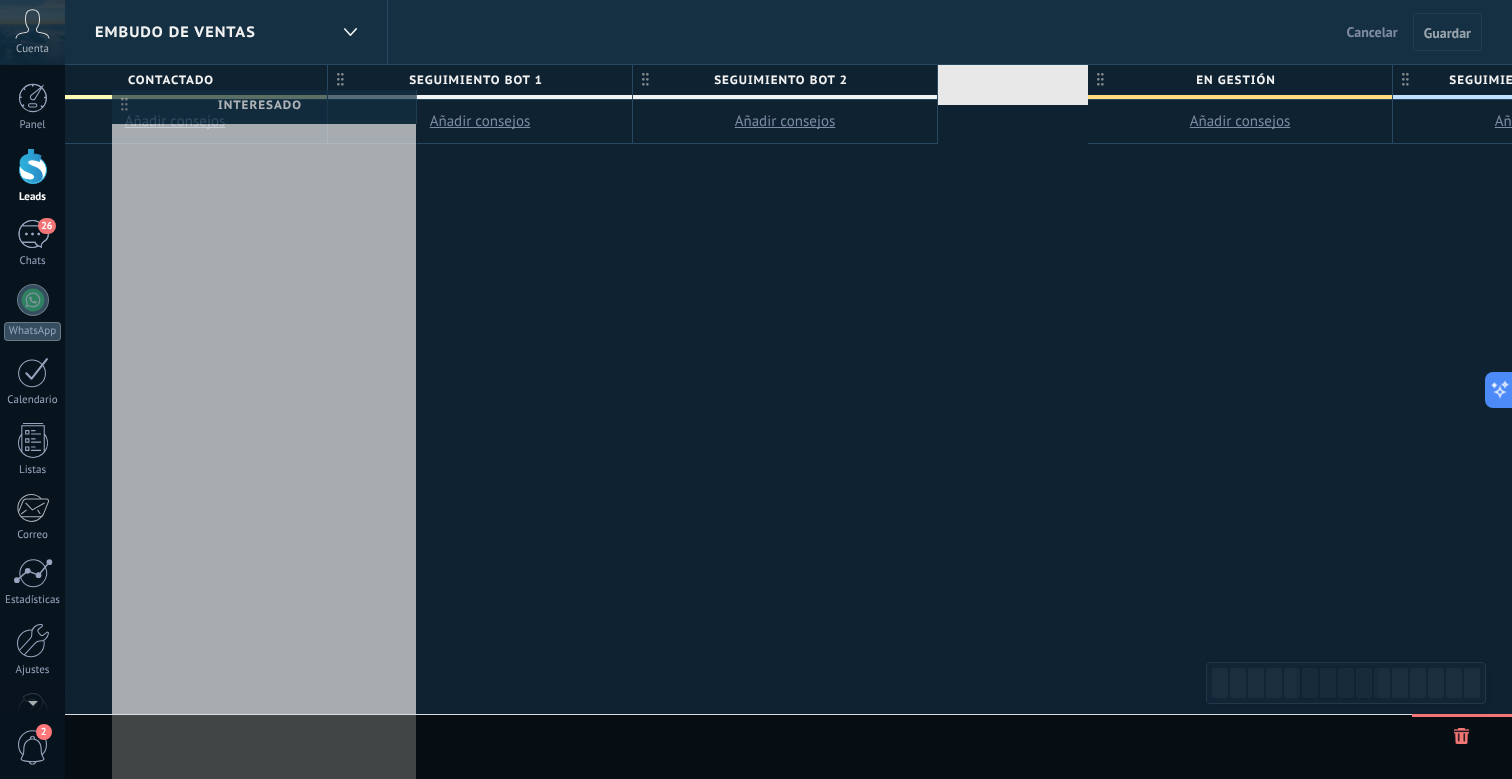 scroll, scrollTop: 0, scrollLeft: 655, axis: horizontal 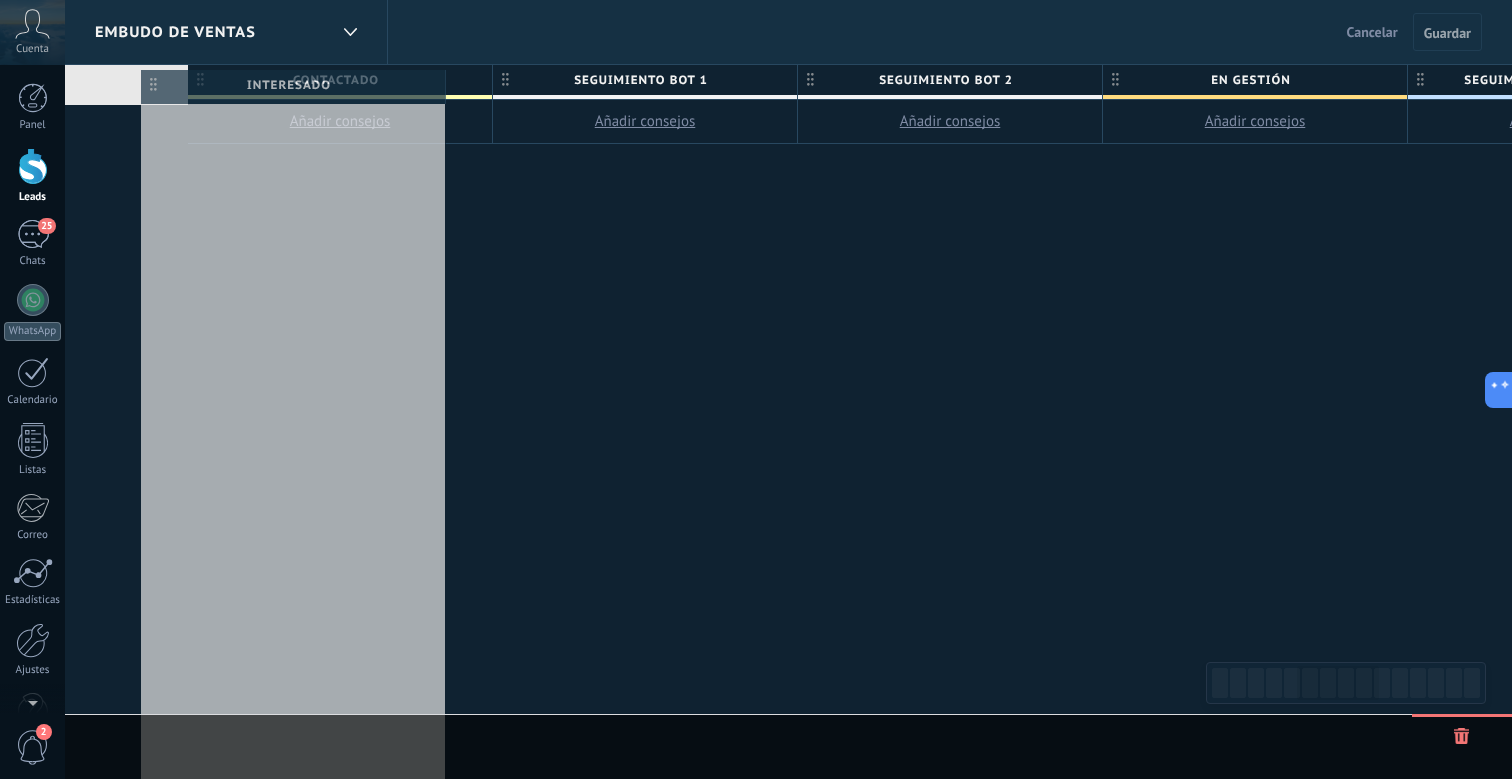 drag, startPoint x: 655, startPoint y: 80, endPoint x: 153, endPoint y: 85, distance: 502.0249 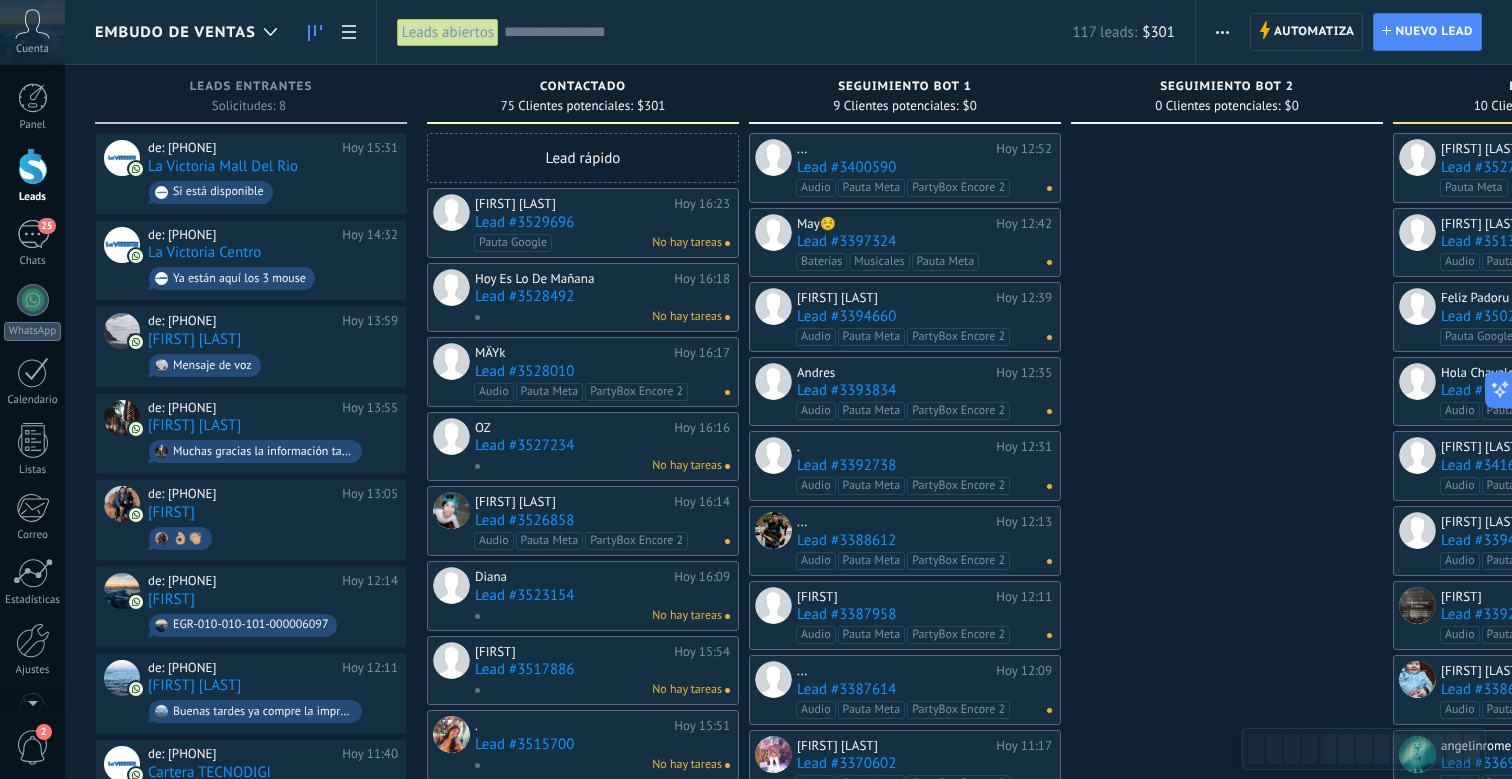 click at bounding box center (1222, 32) 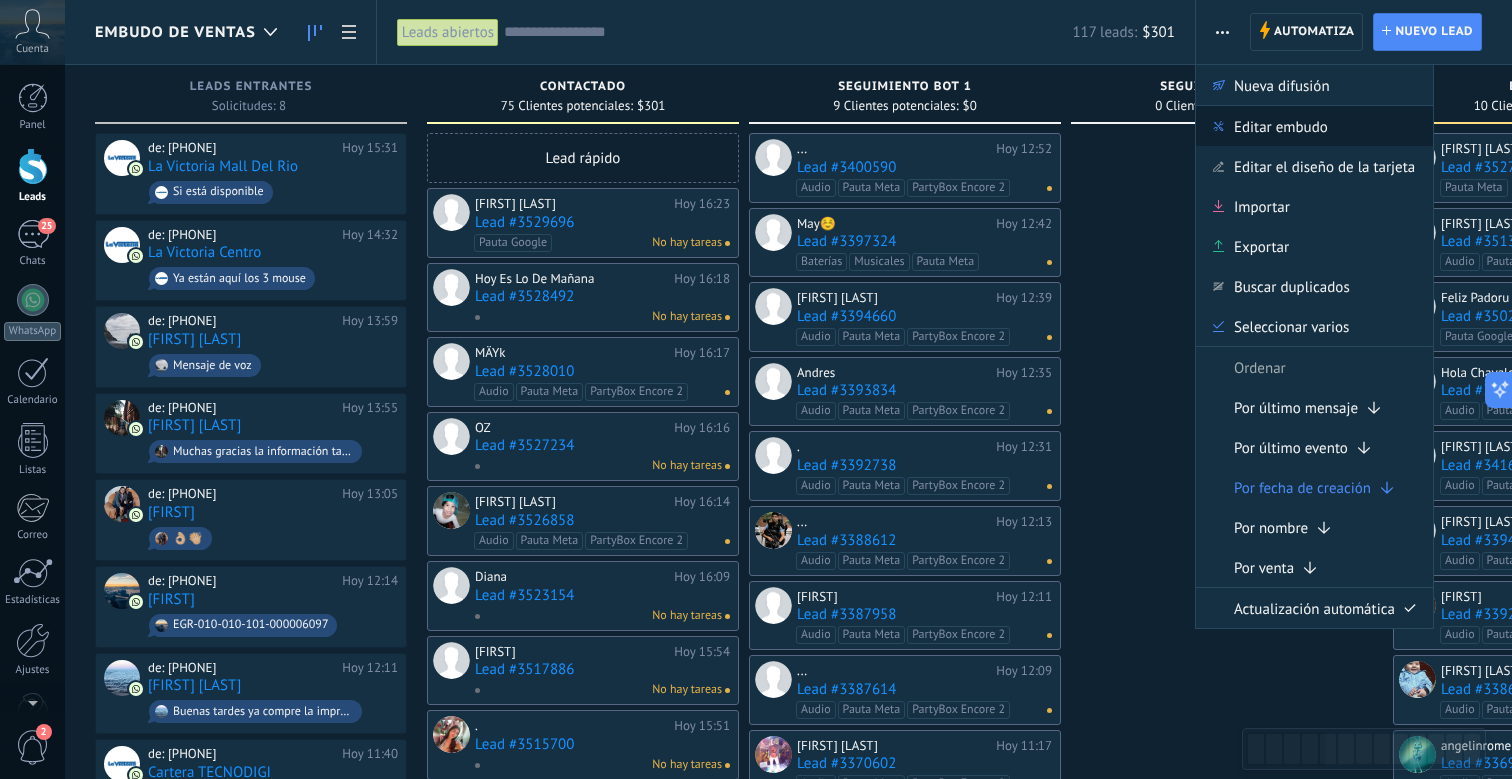 click on "Editar embudo" at bounding box center [1281, 126] 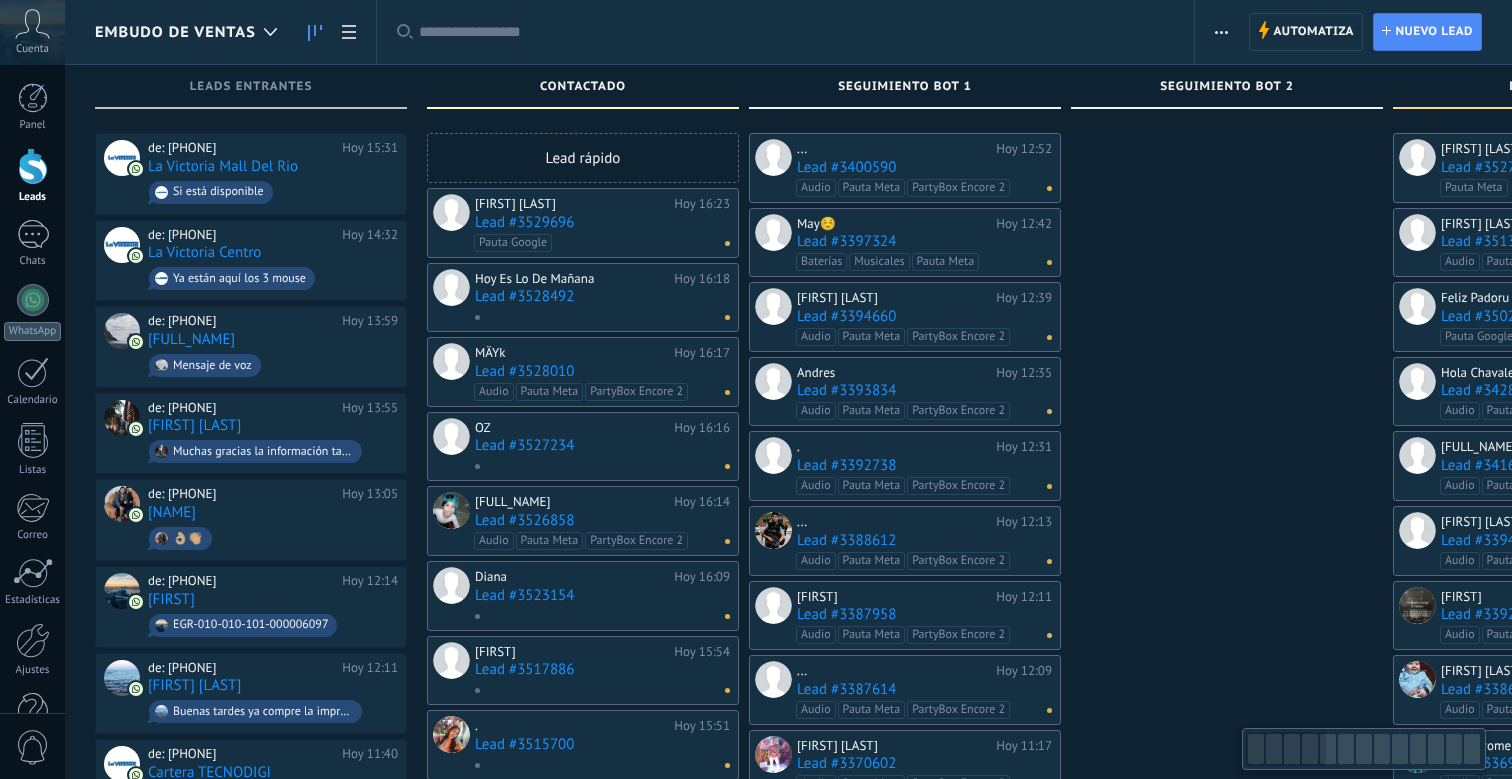 scroll, scrollTop: 0, scrollLeft: 0, axis: both 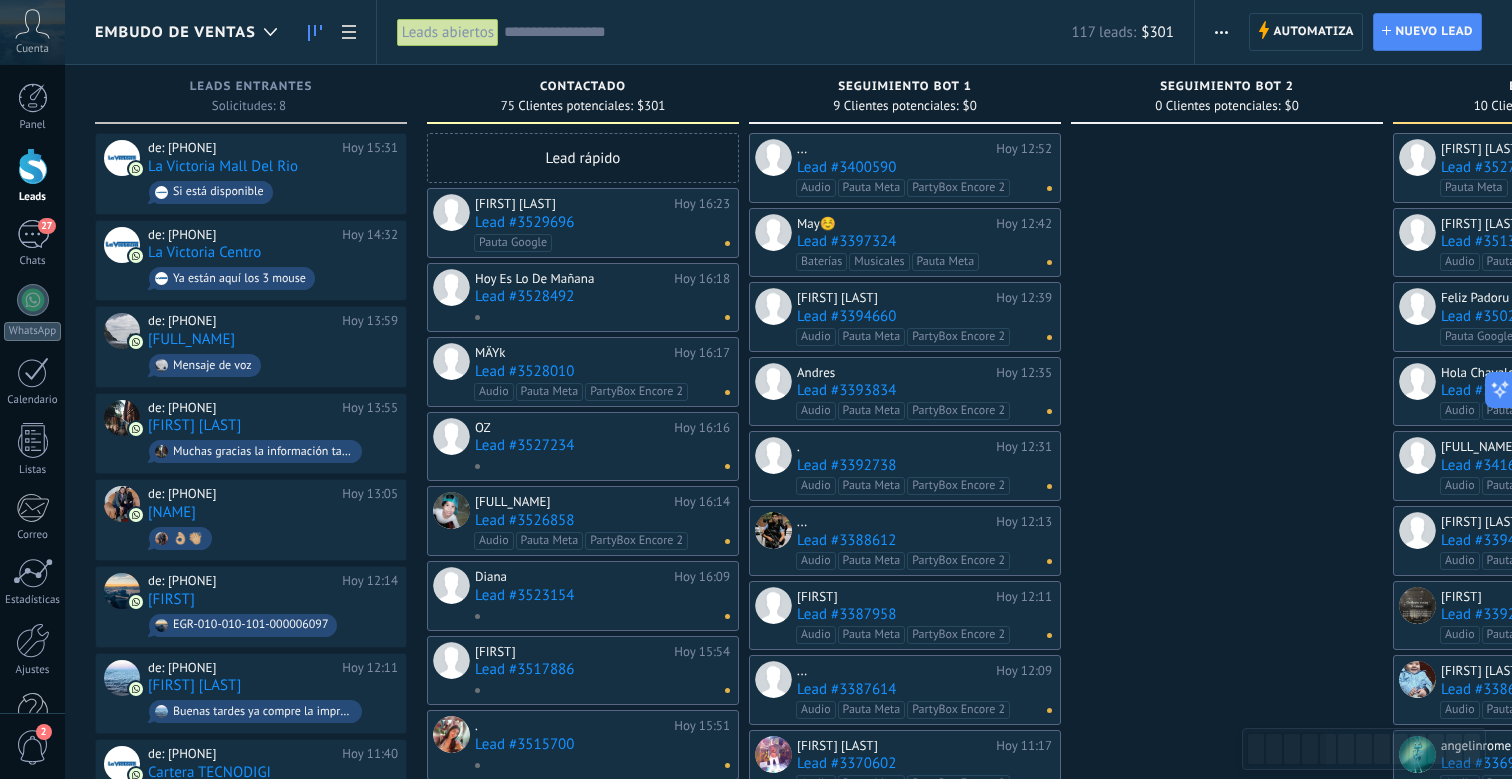 click at bounding box center (1221, 32) 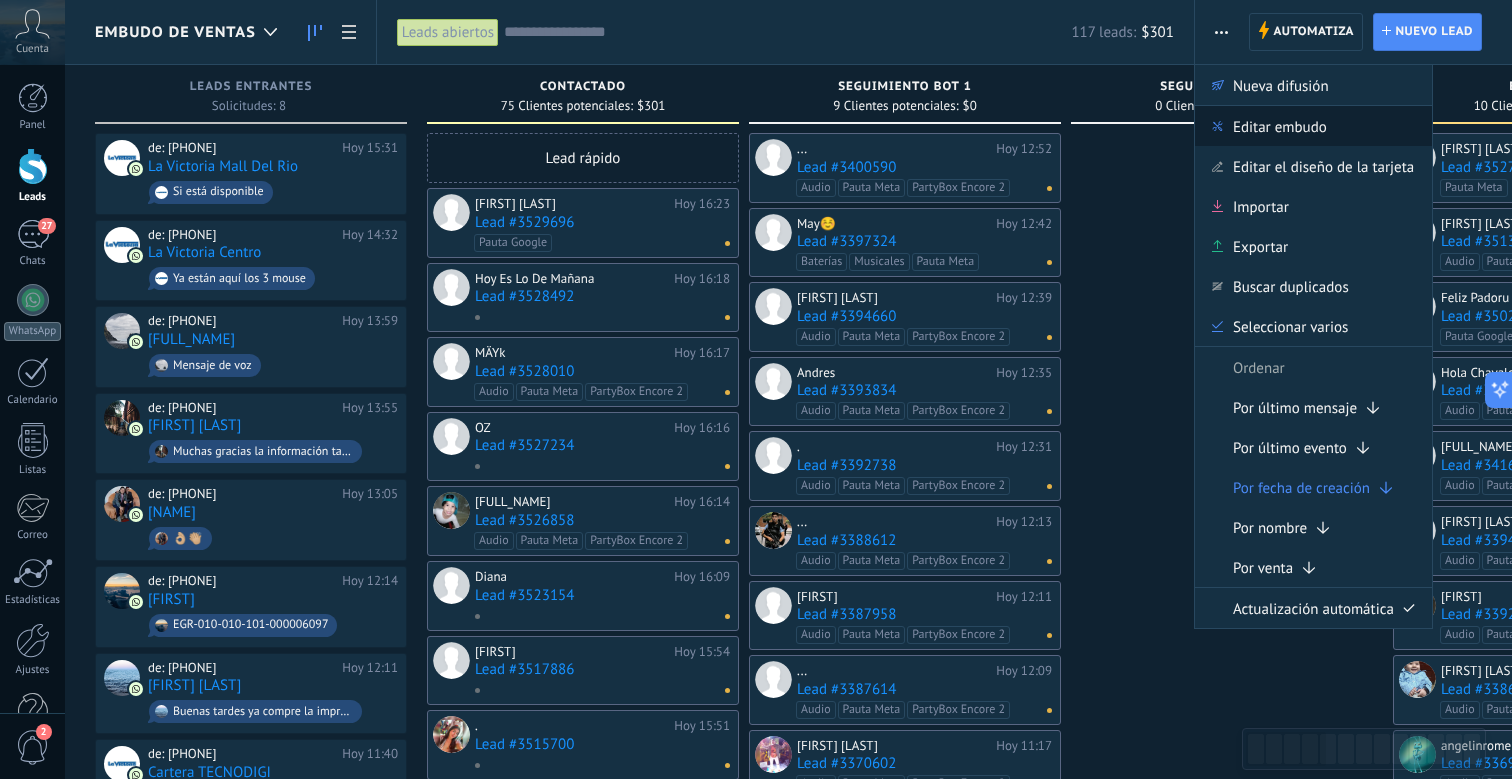 click on "Editar embudo" at bounding box center [1280, 126] 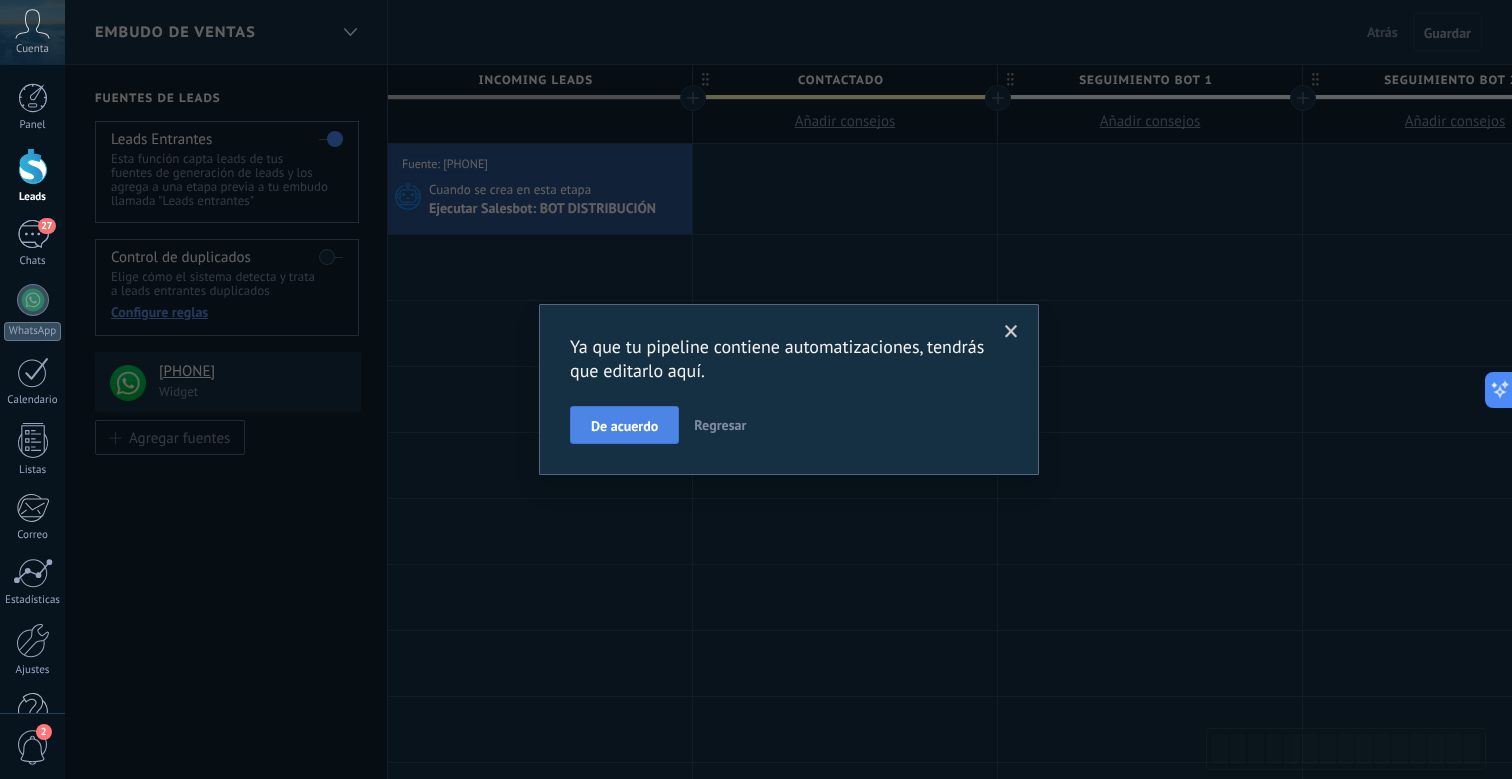 click on "De acuerdo" at bounding box center [624, 425] 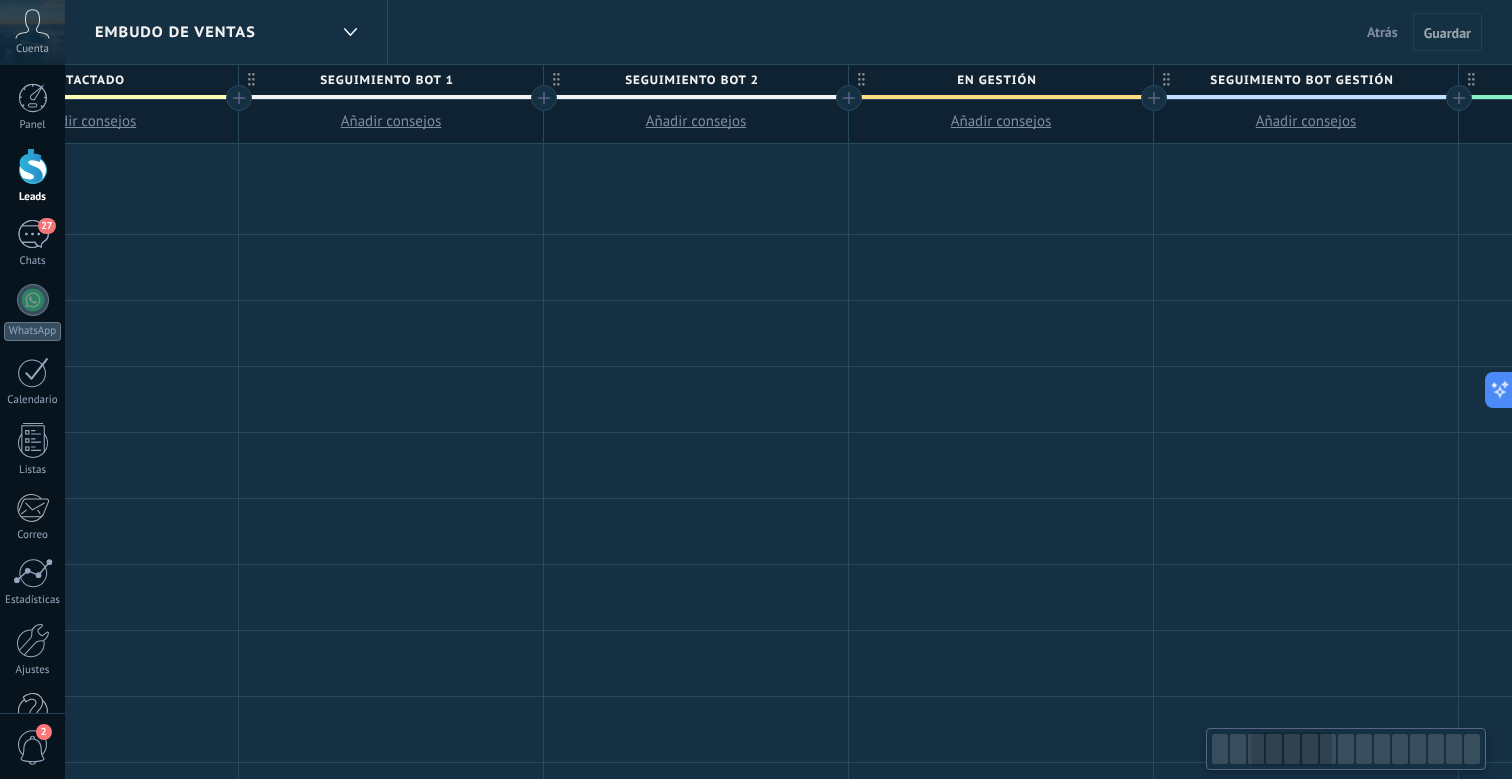 scroll, scrollTop: 0, scrollLeft: 750, axis: horizontal 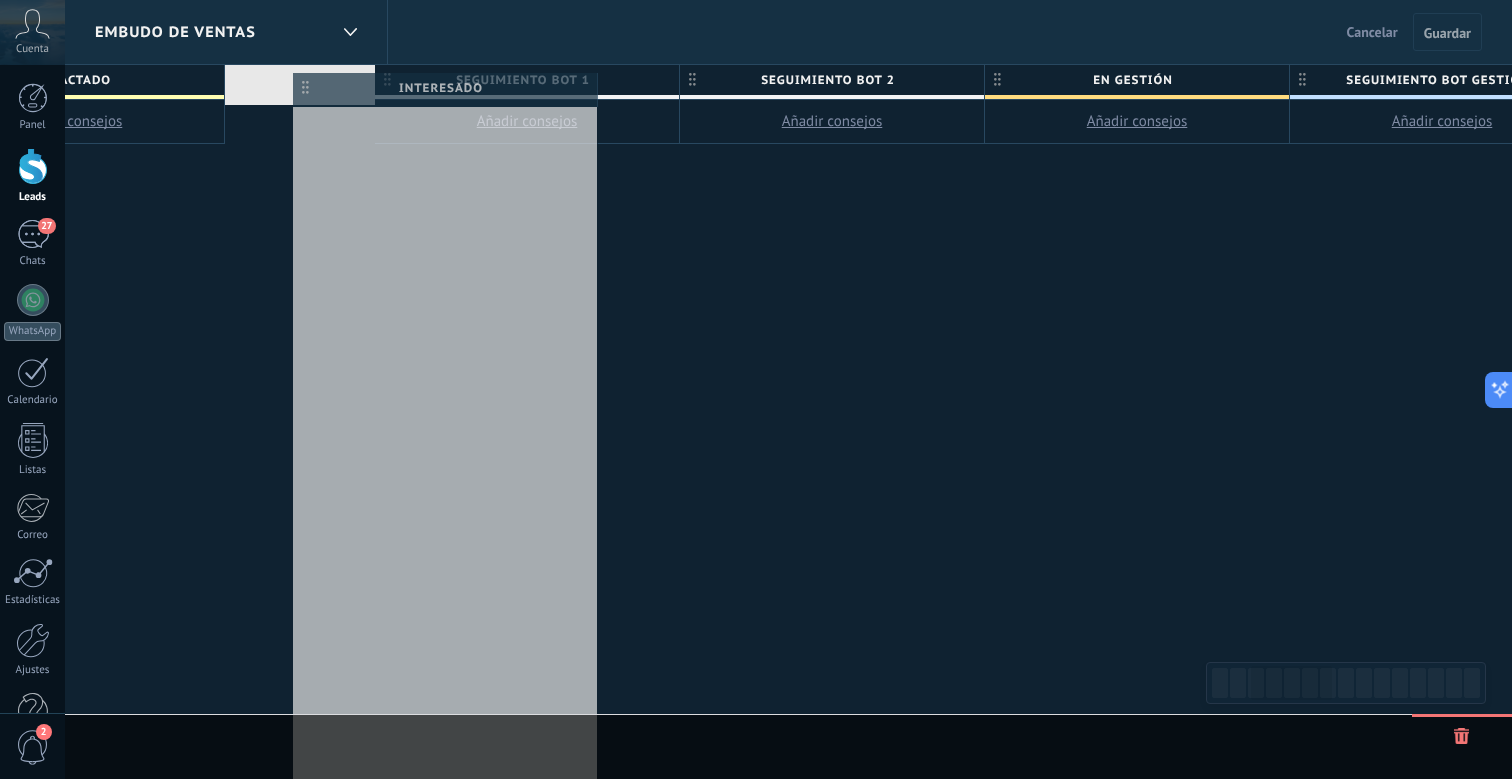 drag, startPoint x: 1480, startPoint y: 83, endPoint x: 306, endPoint y: 91, distance: 1174.0272 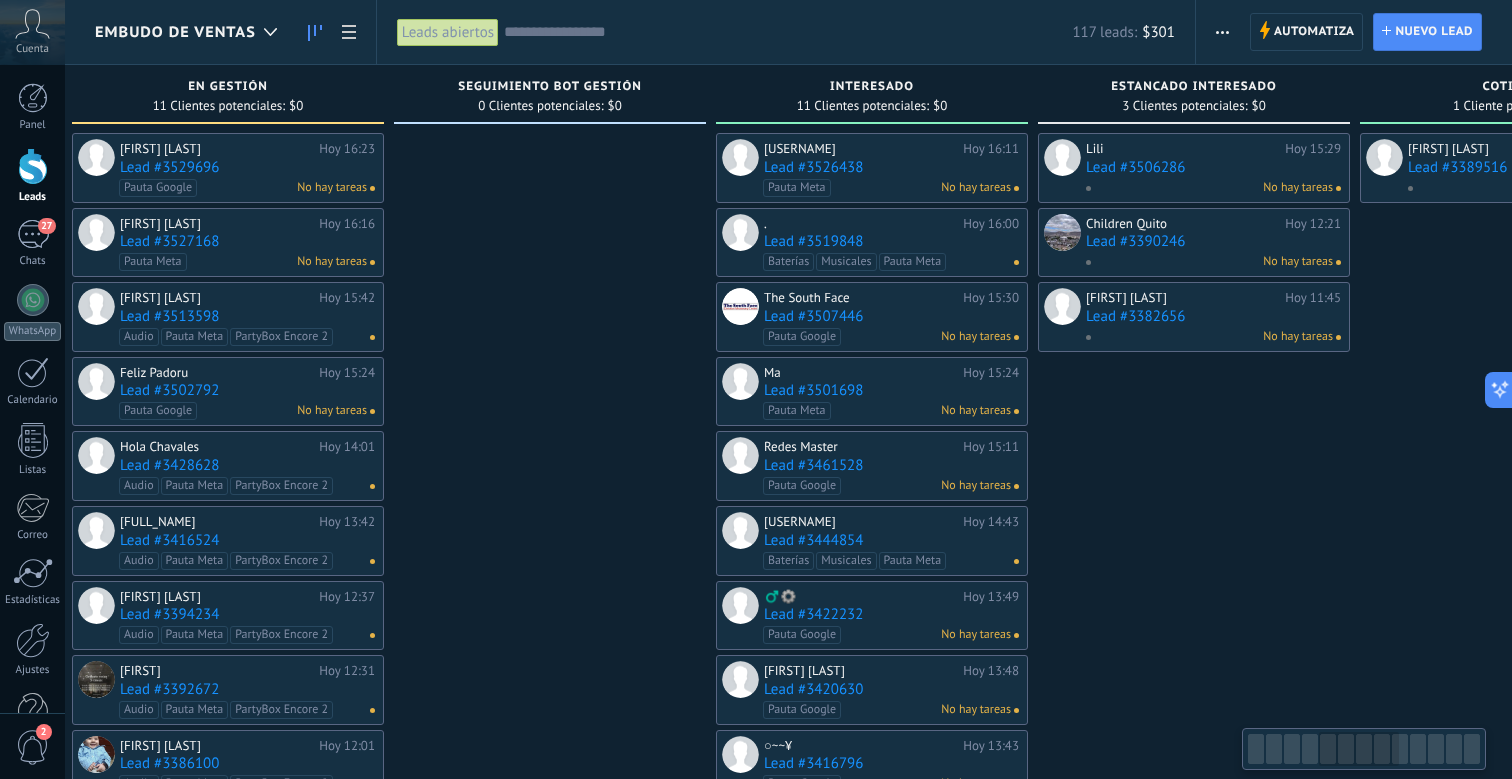 scroll, scrollTop: 0, scrollLeft: 1325, axis: horizontal 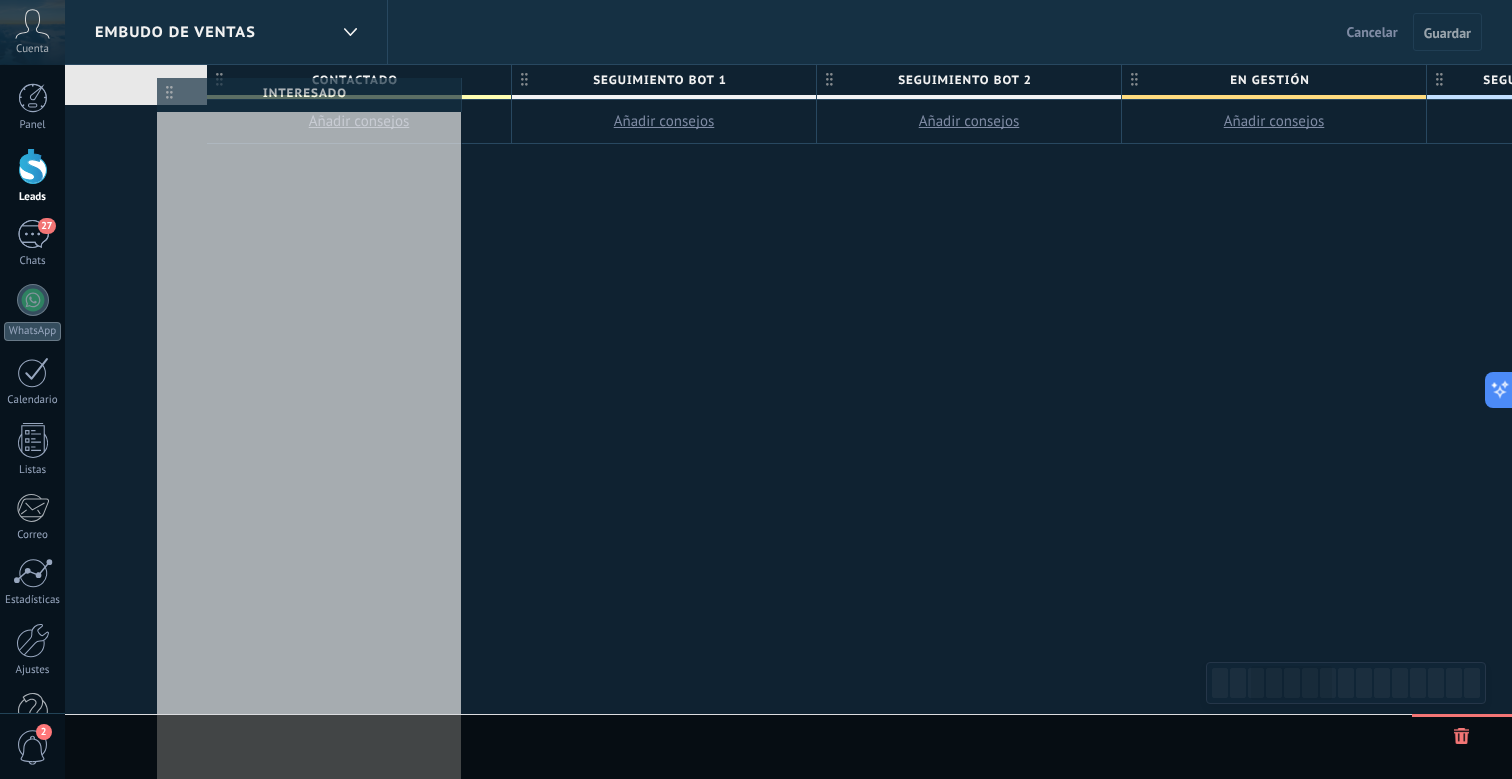 drag, startPoint x: 1486, startPoint y: 79, endPoint x: 171, endPoint y: 91, distance: 1315.0548 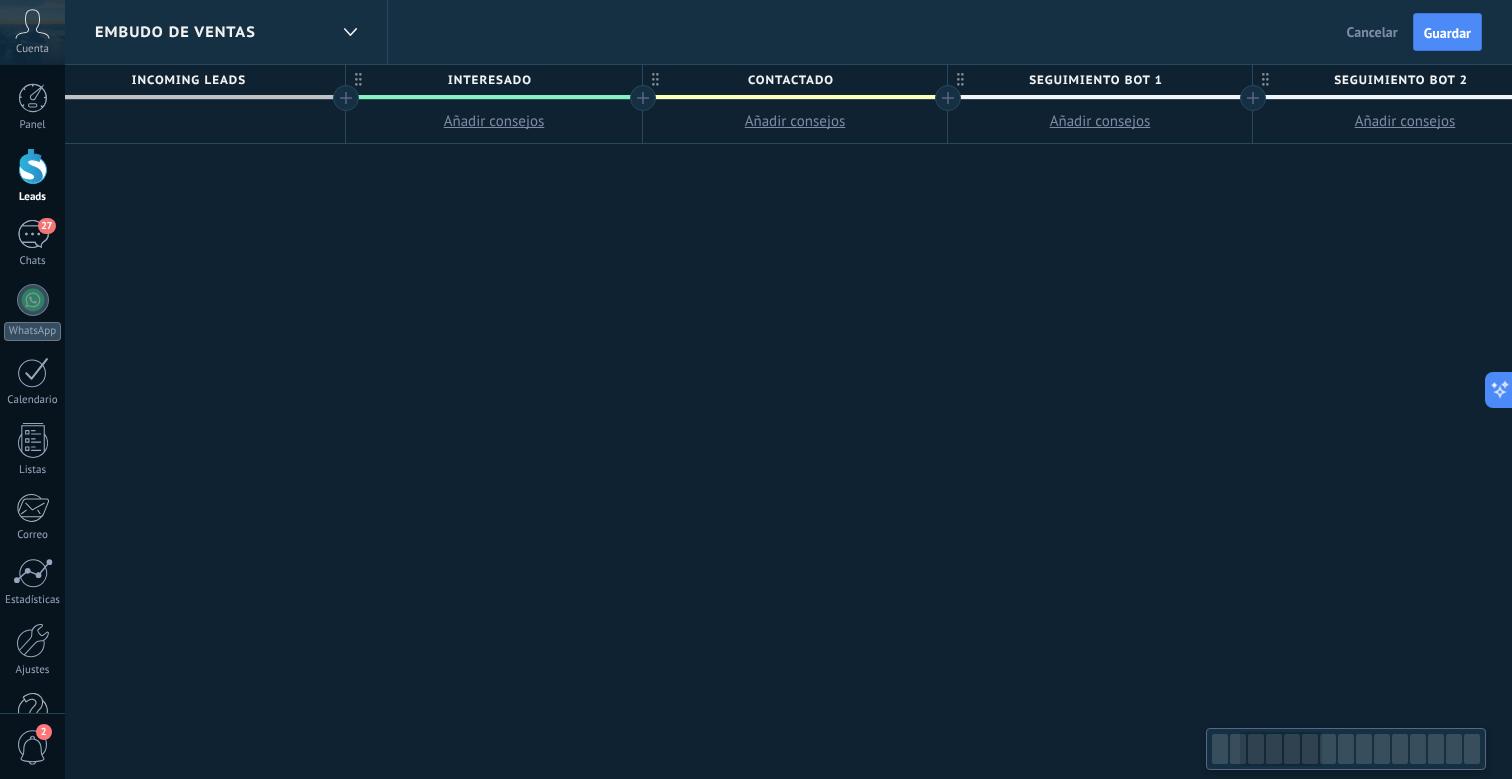 drag, startPoint x: 612, startPoint y: 228, endPoint x: 903, endPoint y: 254, distance: 292.1592 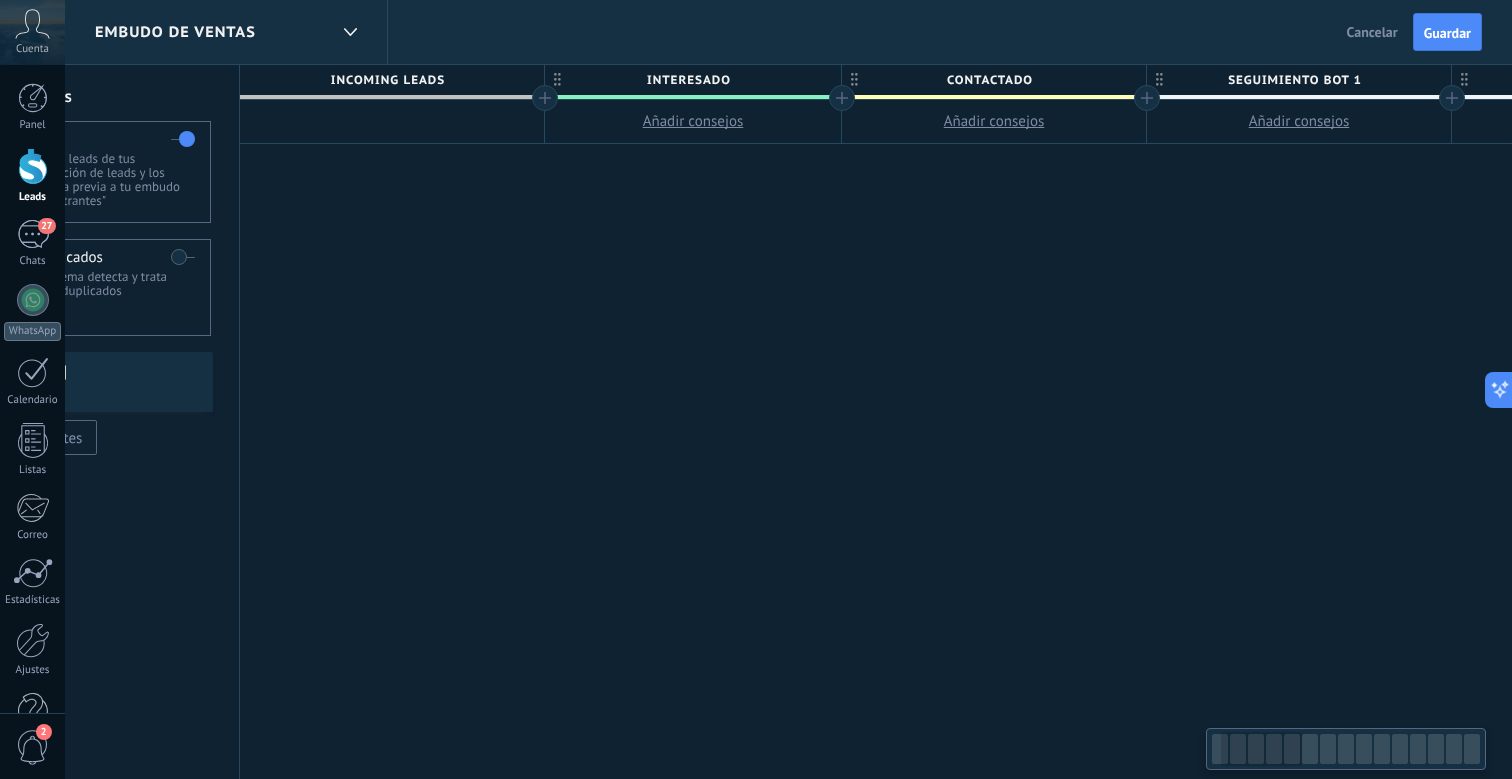drag, startPoint x: 796, startPoint y: 296, endPoint x: 996, endPoint y: 297, distance: 200.0025 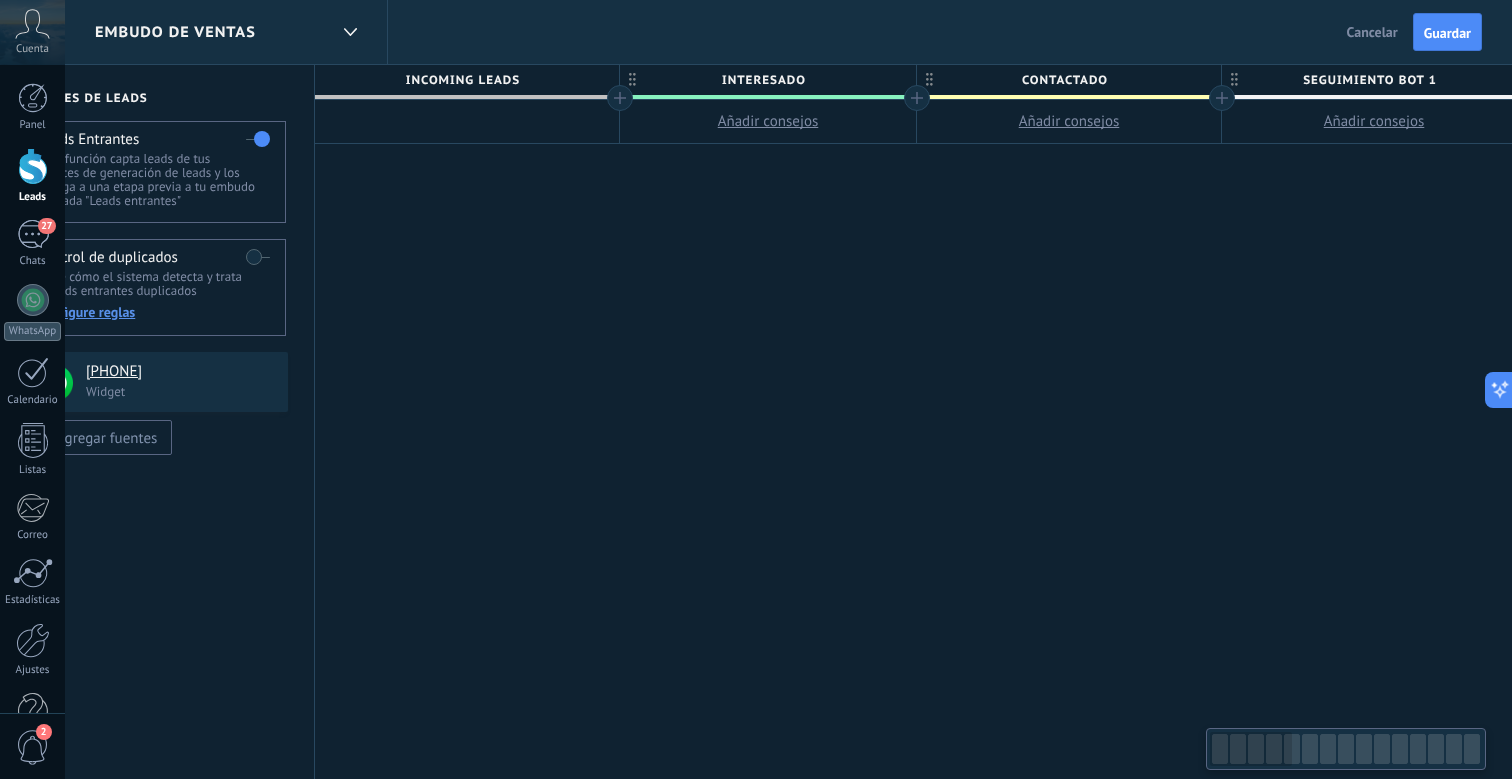 scroll, scrollTop: 0, scrollLeft: 0, axis: both 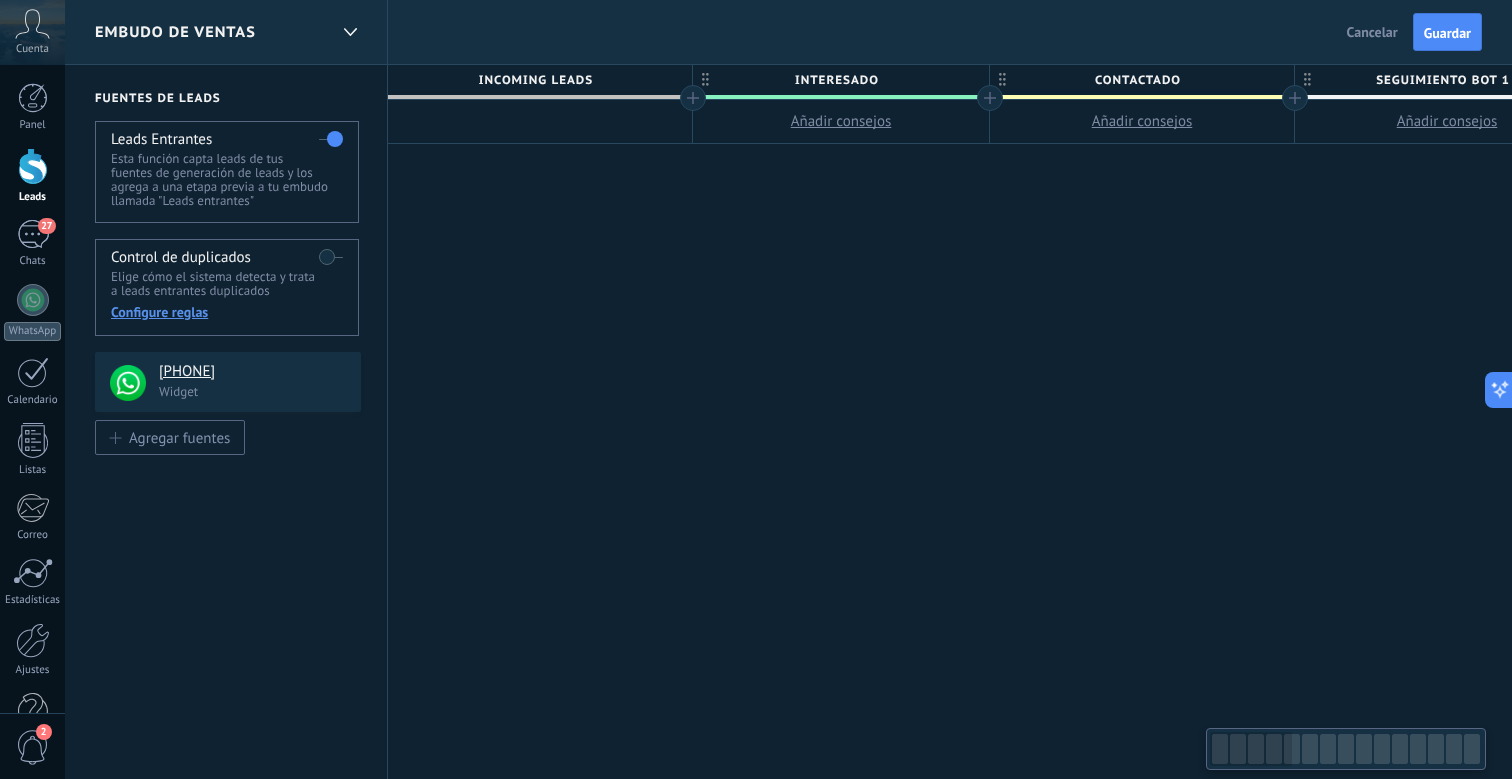 drag, startPoint x: 878, startPoint y: 314, endPoint x: 1109, endPoint y: 311, distance: 231.01949 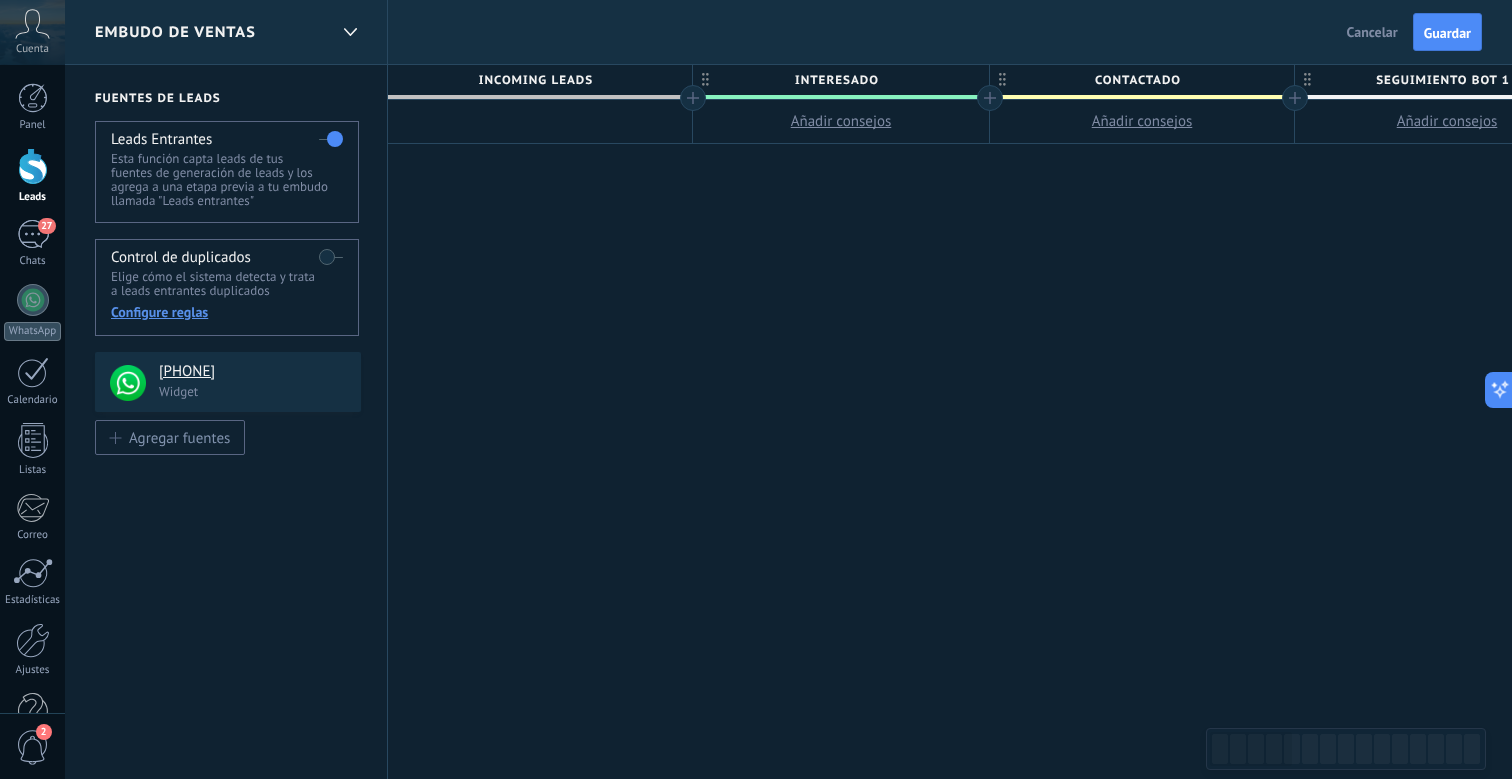 click on "Cancelar" at bounding box center (1372, 32) 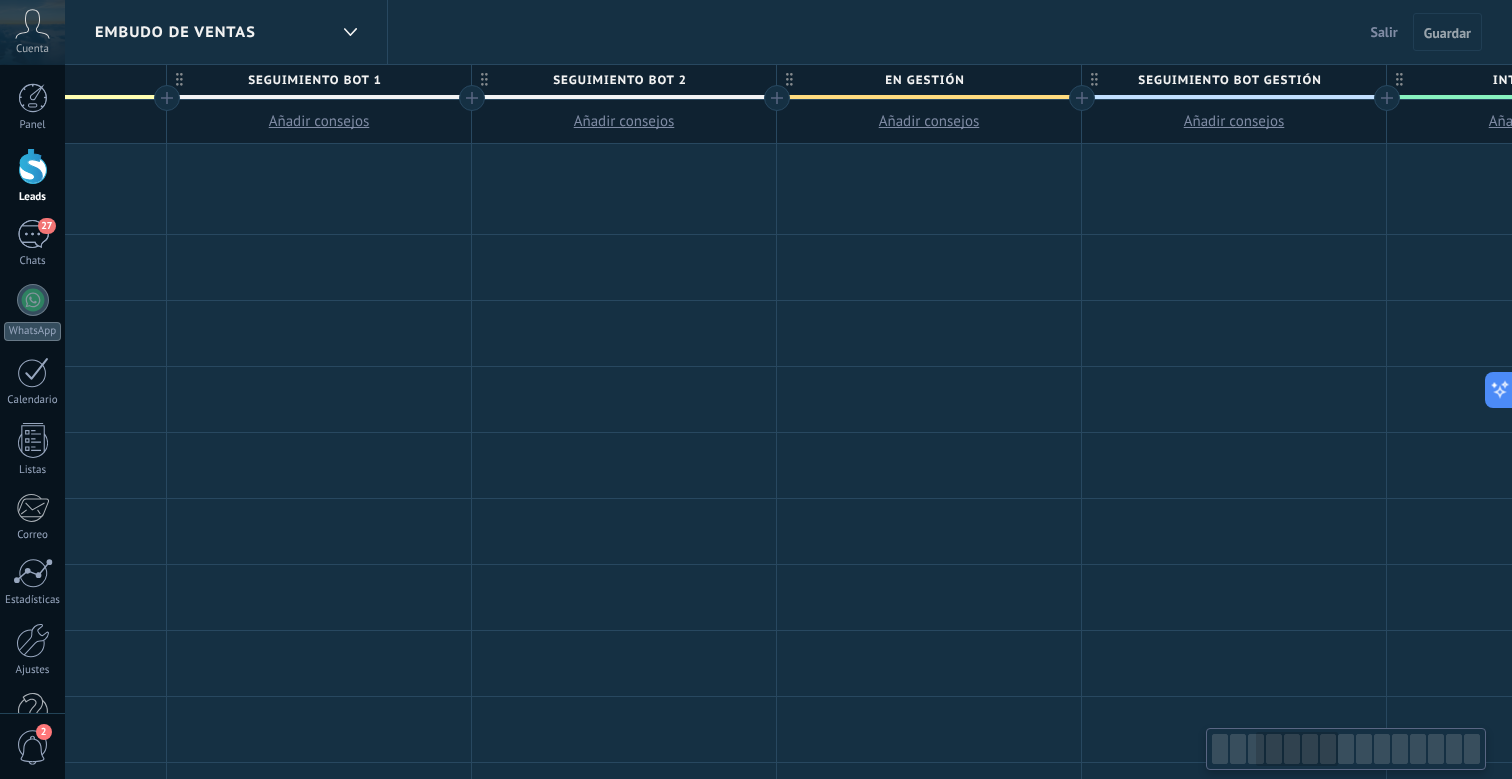 scroll, scrollTop: 0, scrollLeft: 841, axis: horizontal 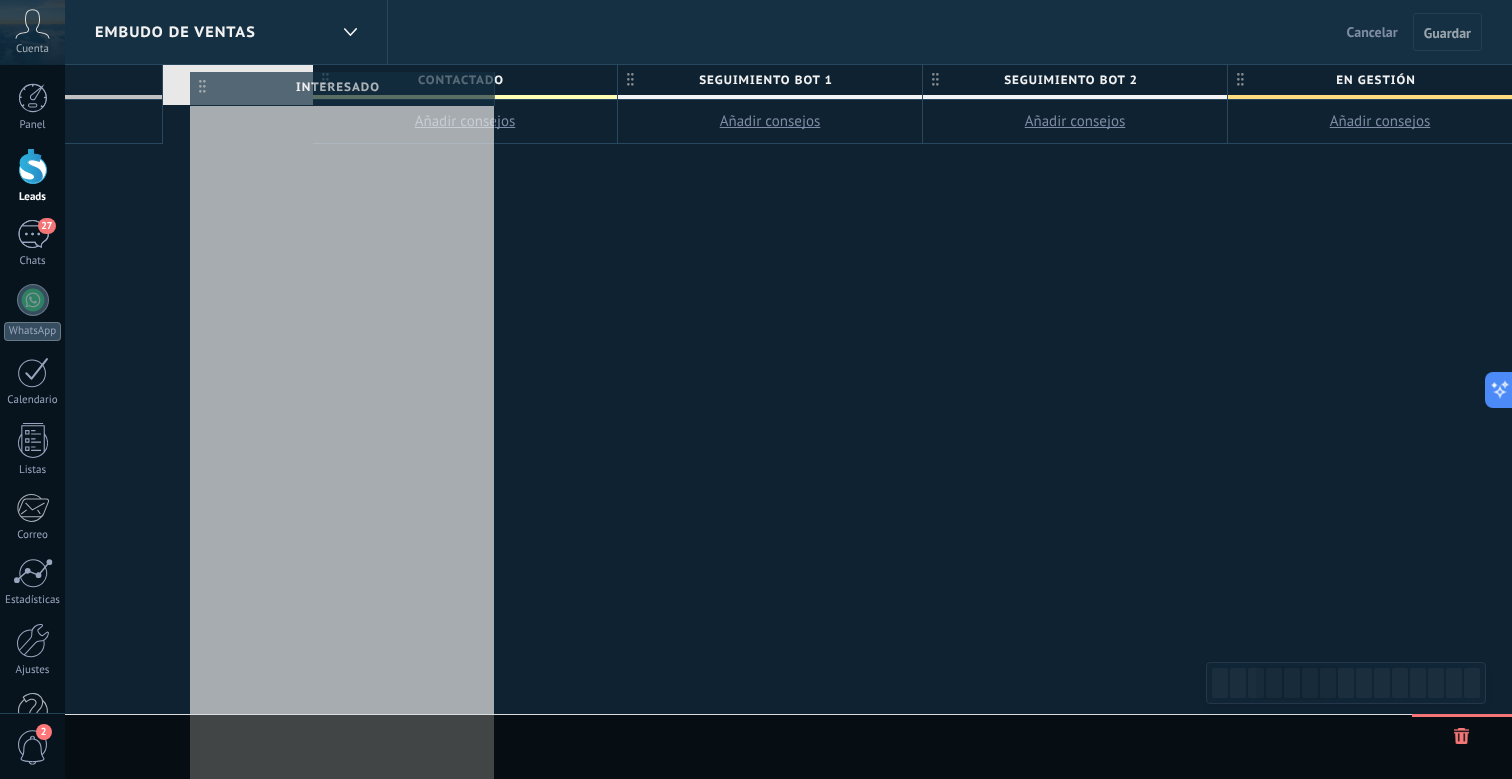 drag, startPoint x: 1391, startPoint y: 81, endPoint x: 205, endPoint y: 88, distance: 1186.0206 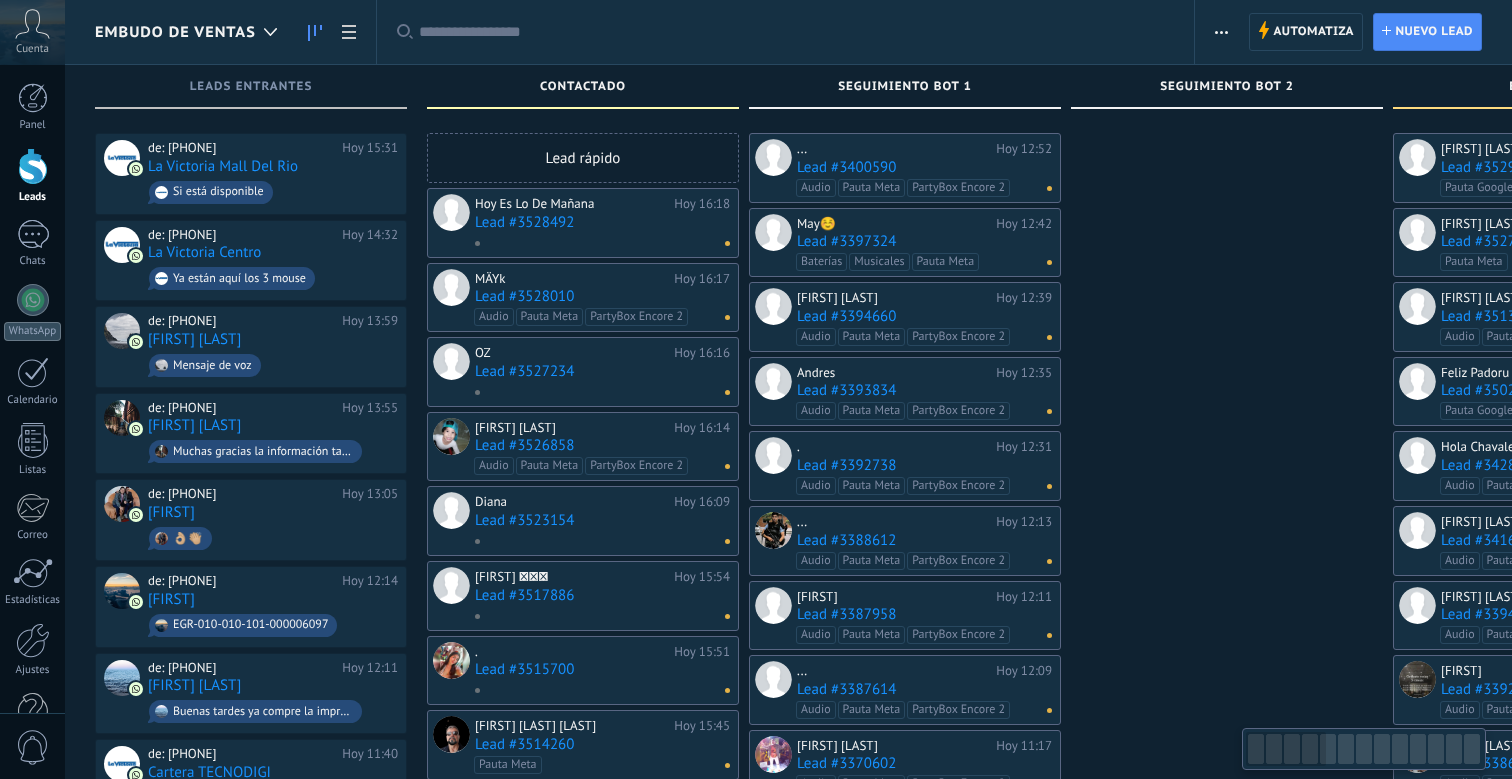scroll, scrollTop: 0, scrollLeft: 0, axis: both 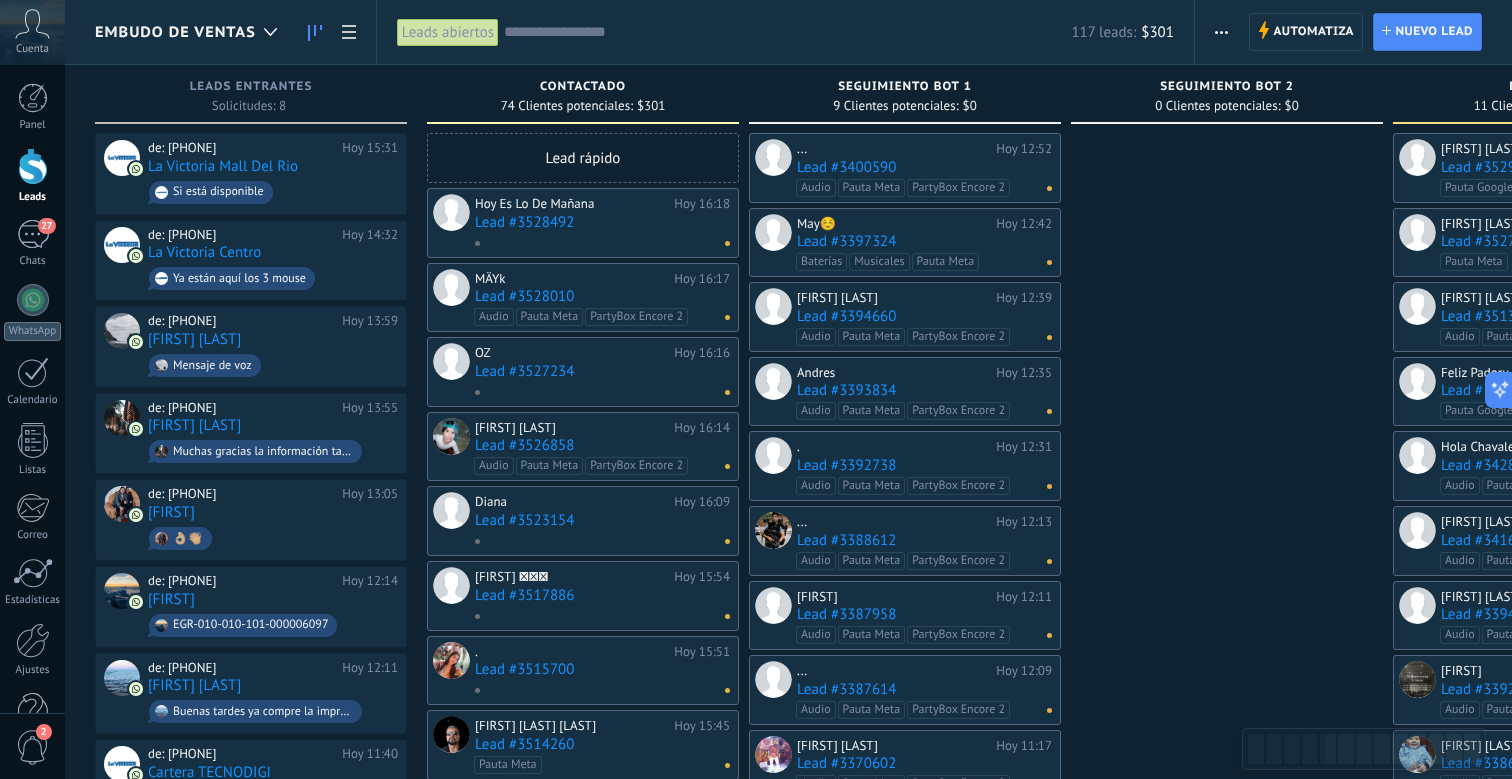 click at bounding box center (1221, 32) 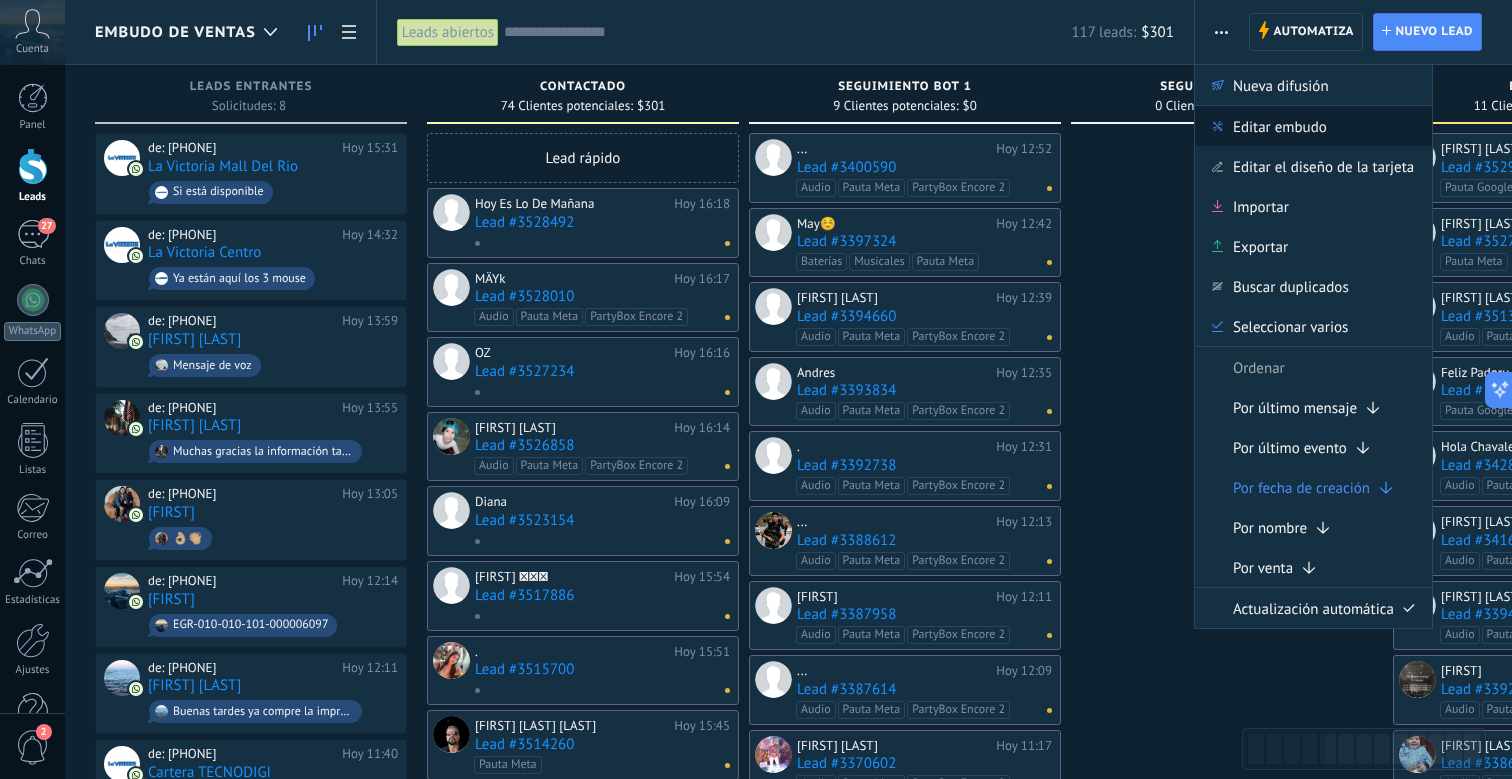 click on "Editar embudo" at bounding box center (1280, 126) 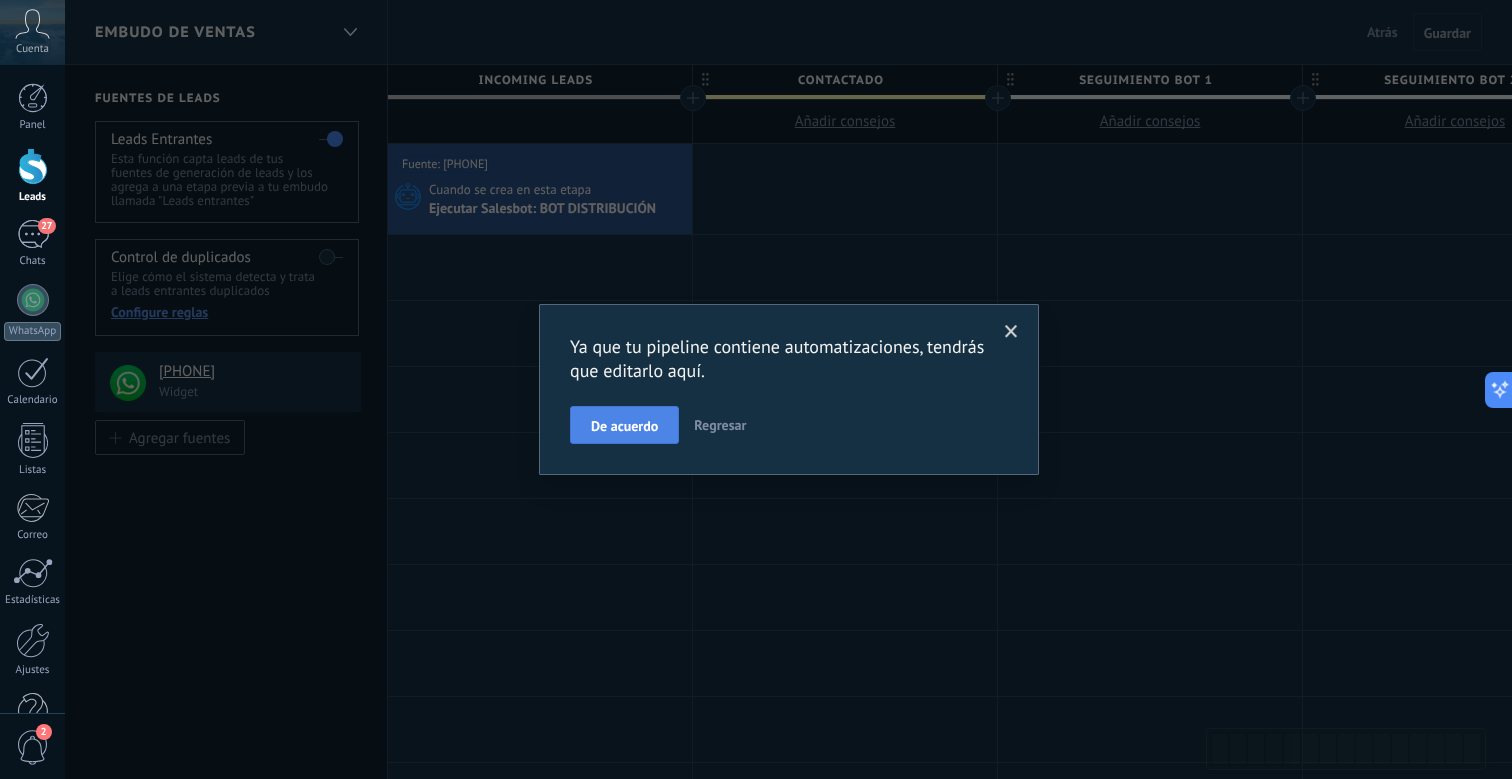 click on "De acuerdo" at bounding box center (624, 425) 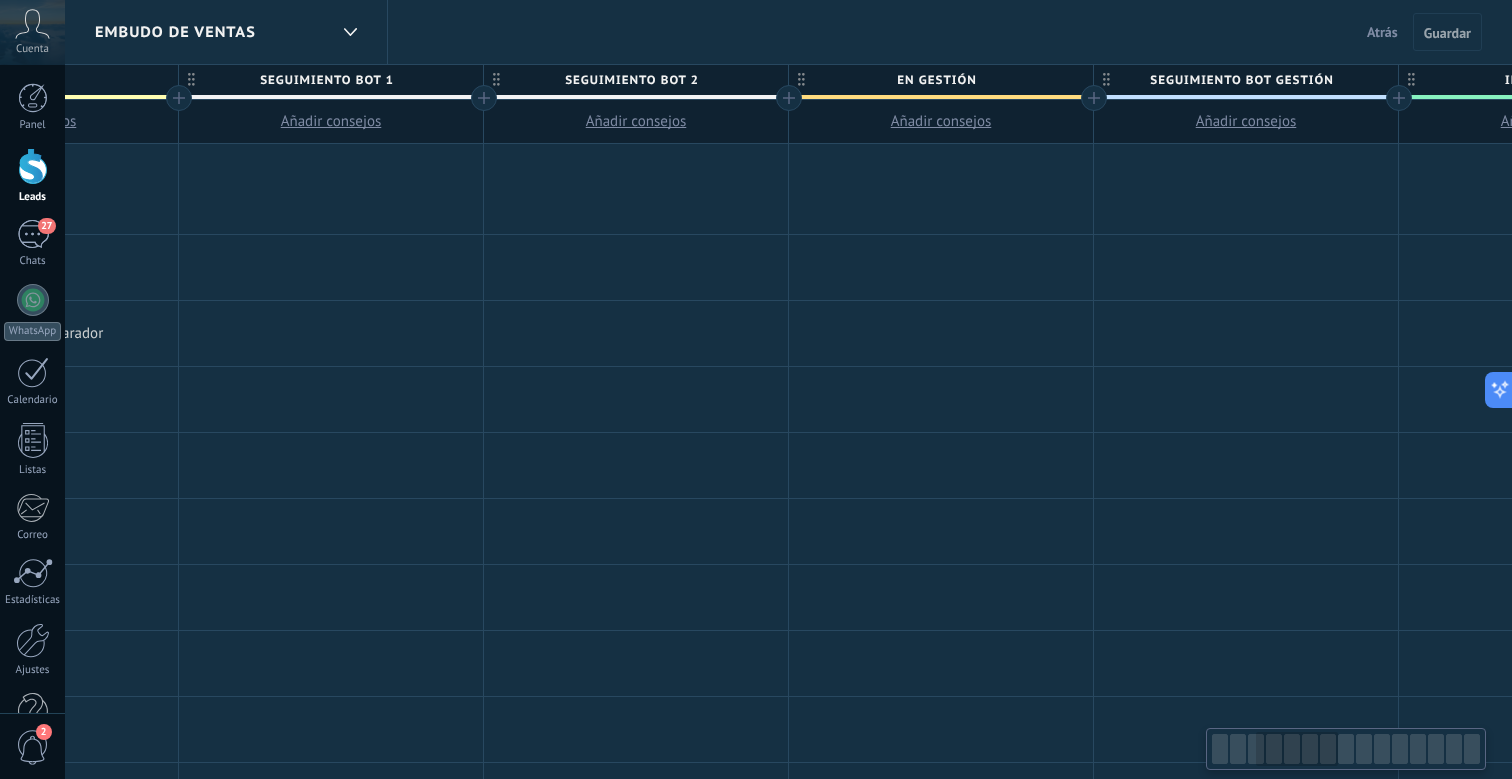 scroll, scrollTop: 0, scrollLeft: 856, axis: horizontal 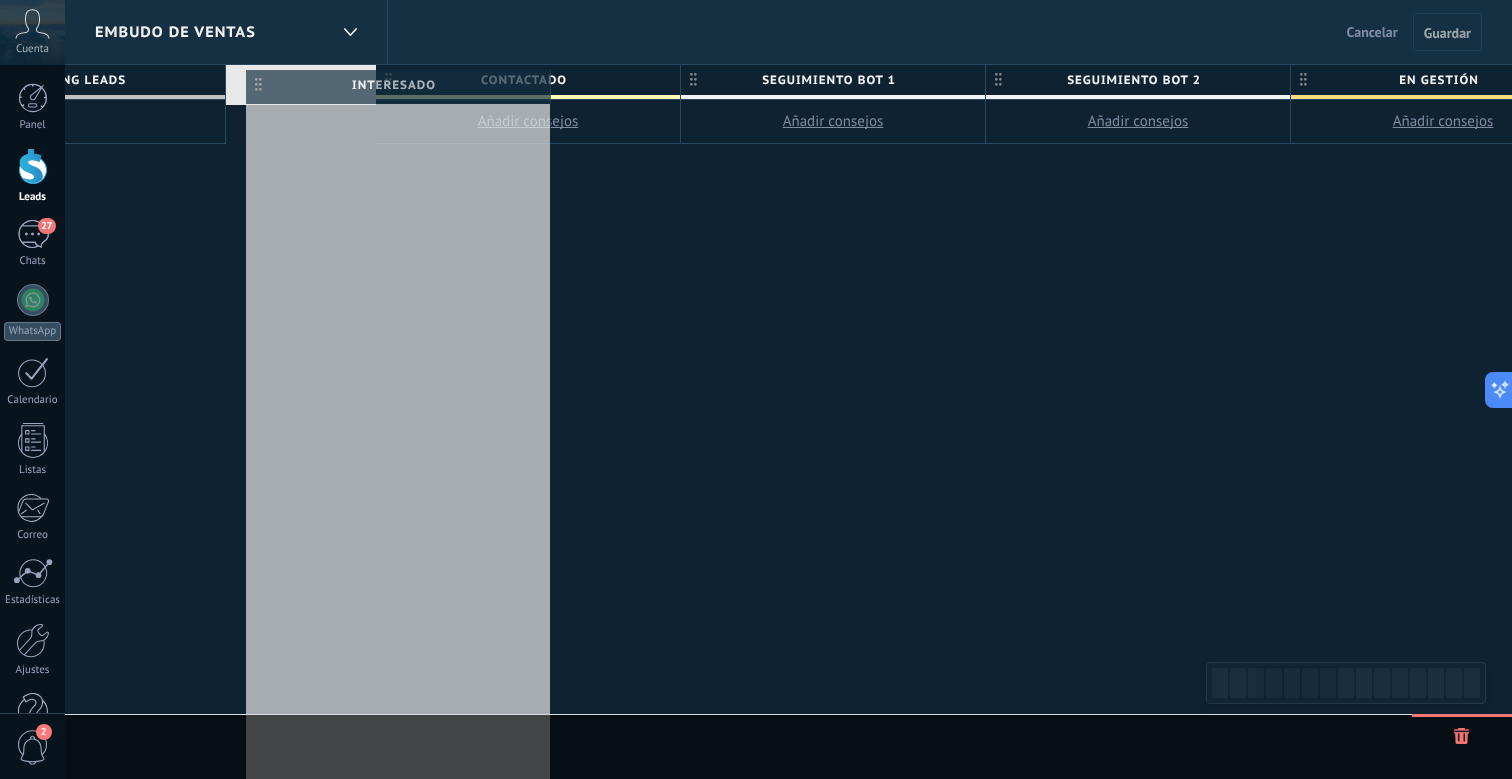 drag, startPoint x: 1373, startPoint y: 80, endPoint x: 260, endPoint y: 85, distance: 1113.0112 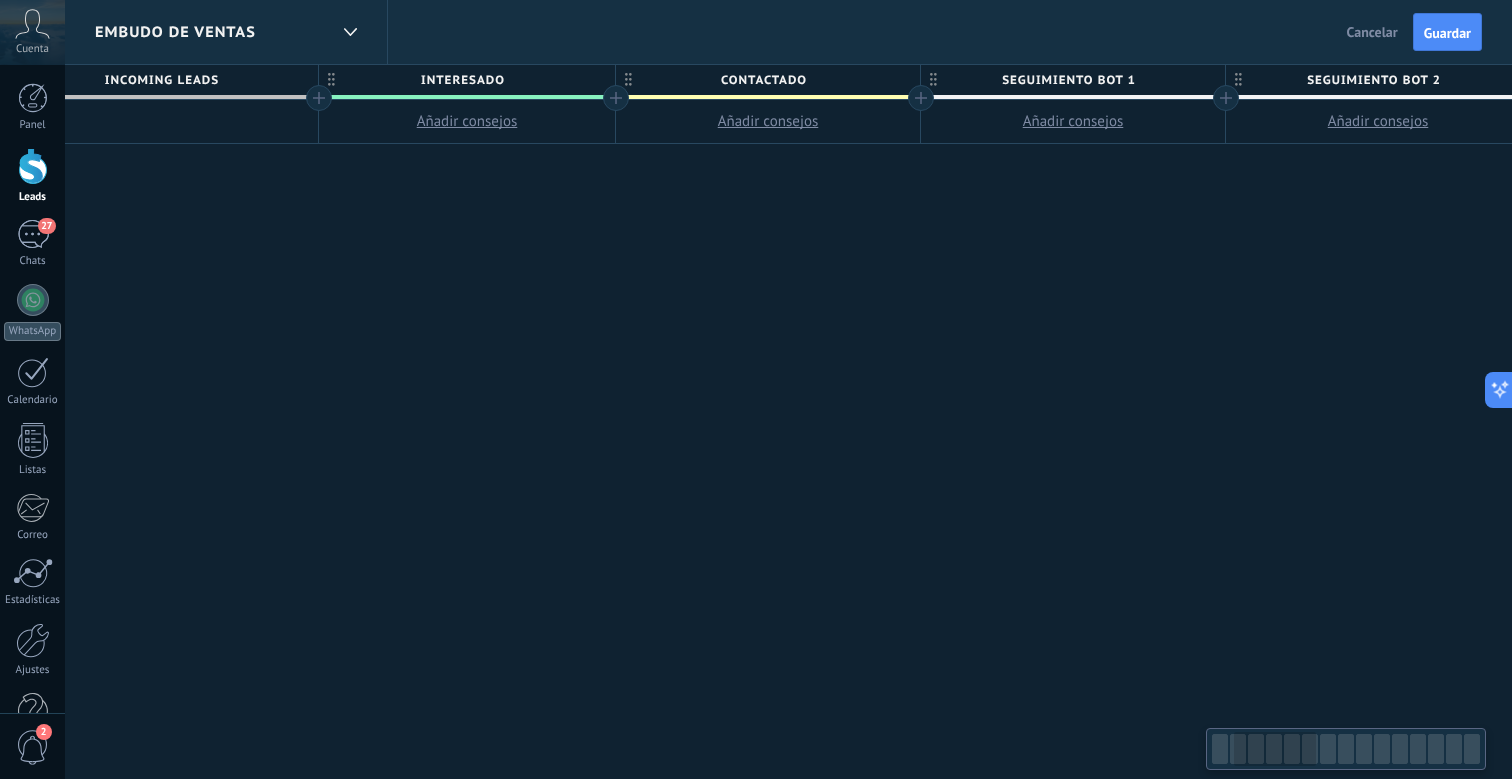 scroll, scrollTop: 0, scrollLeft: 181, axis: horizontal 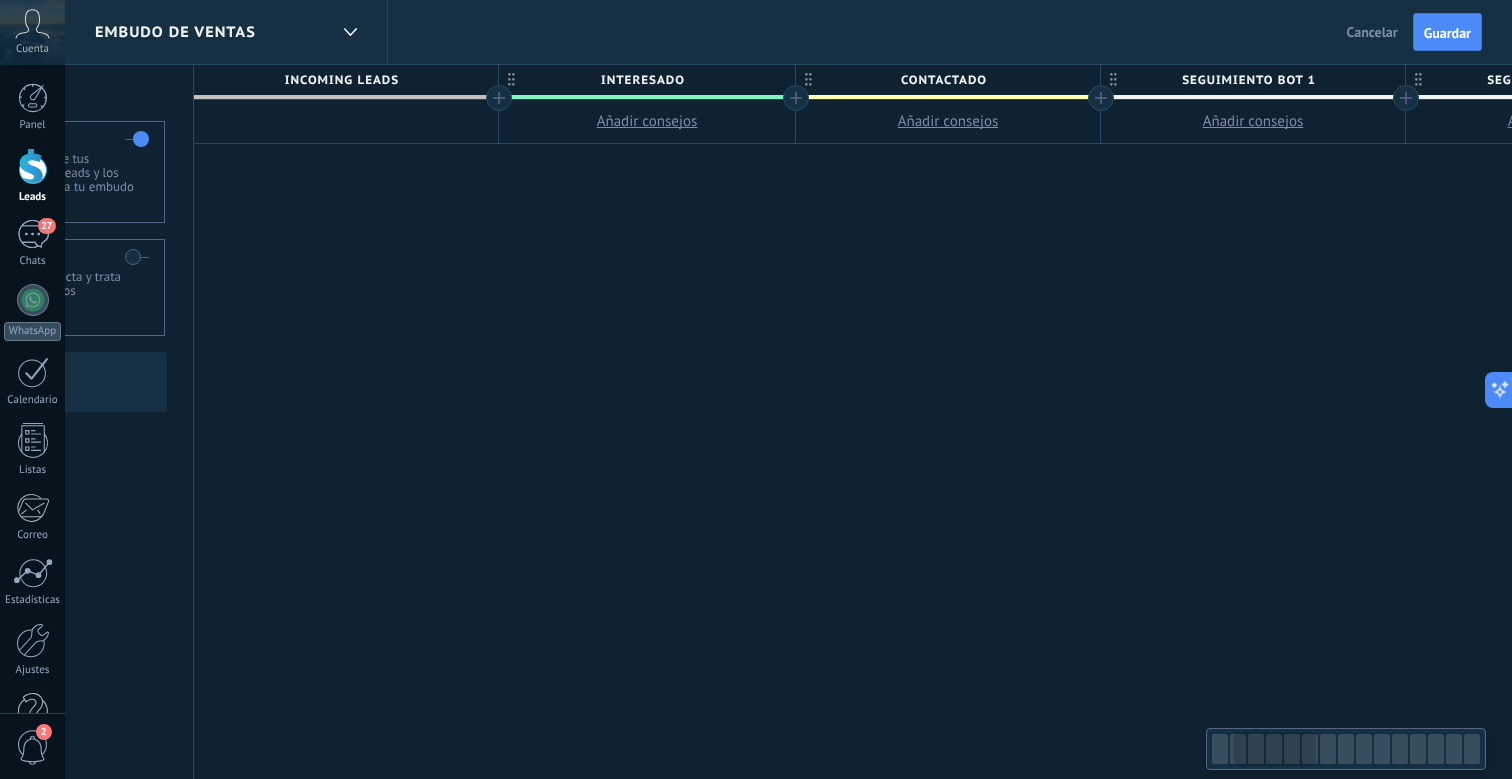 drag, startPoint x: 558, startPoint y: 220, endPoint x: 845, endPoint y: 220, distance: 287 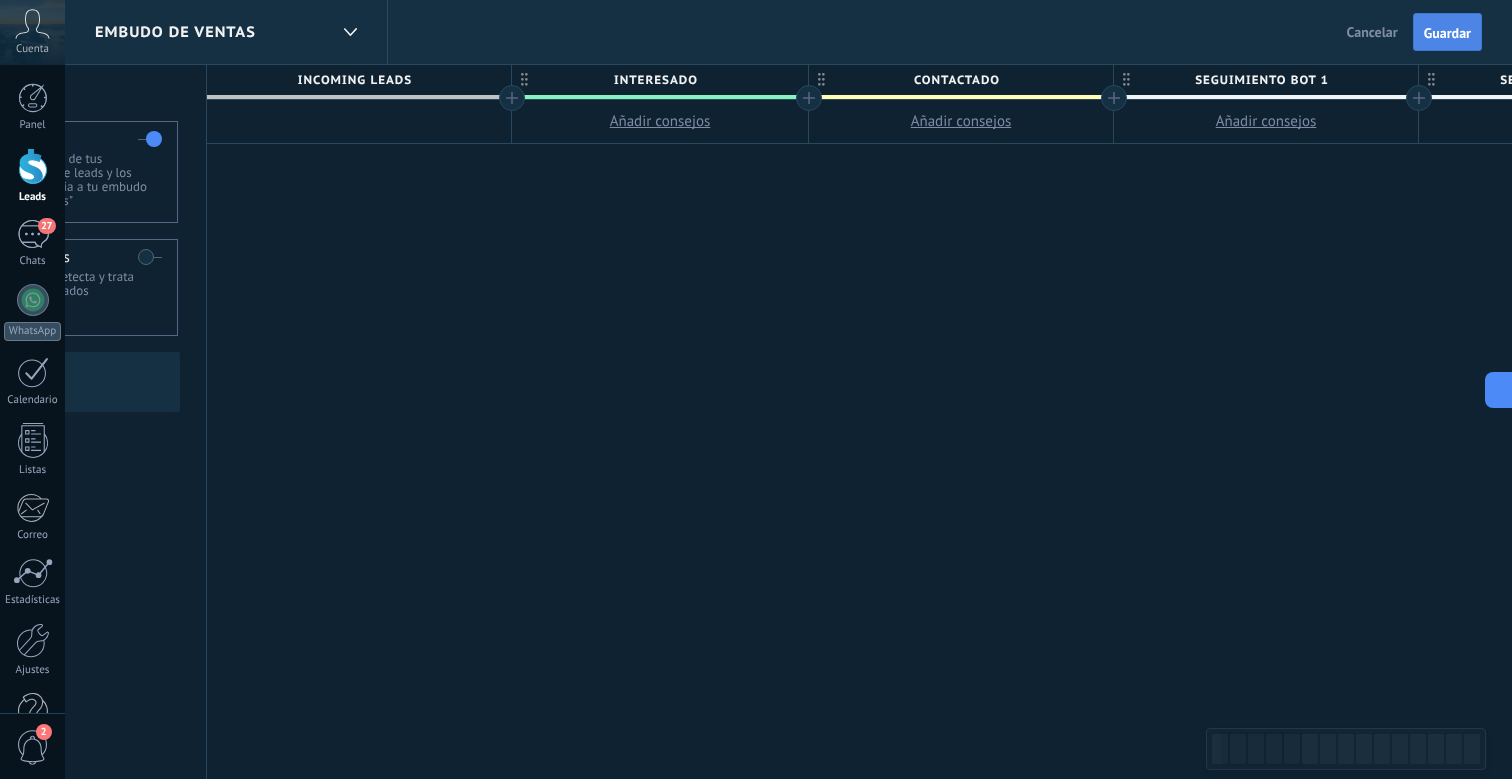 click on "Guardar" at bounding box center (1447, 32) 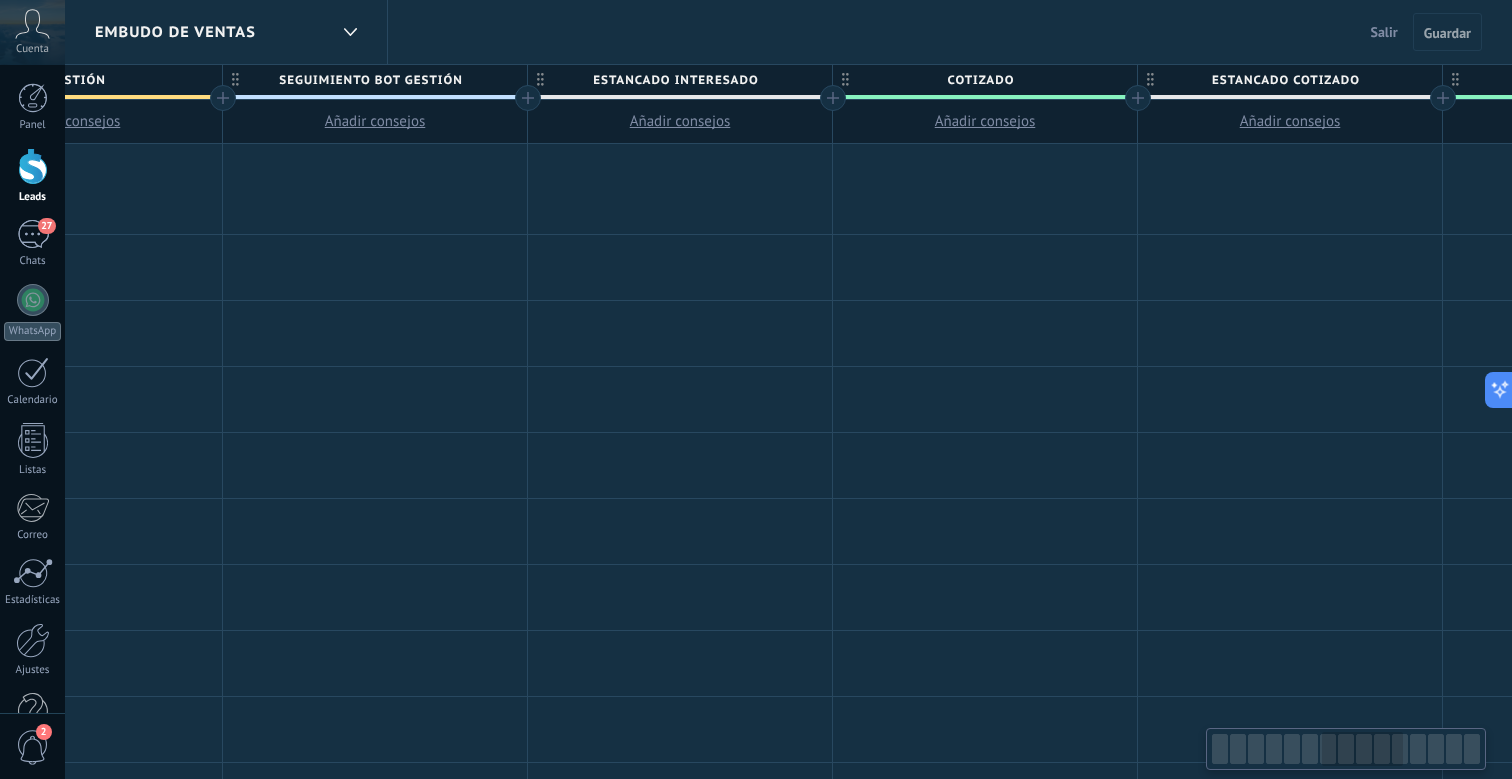 scroll, scrollTop: 0, scrollLeft: 1992, axis: horizontal 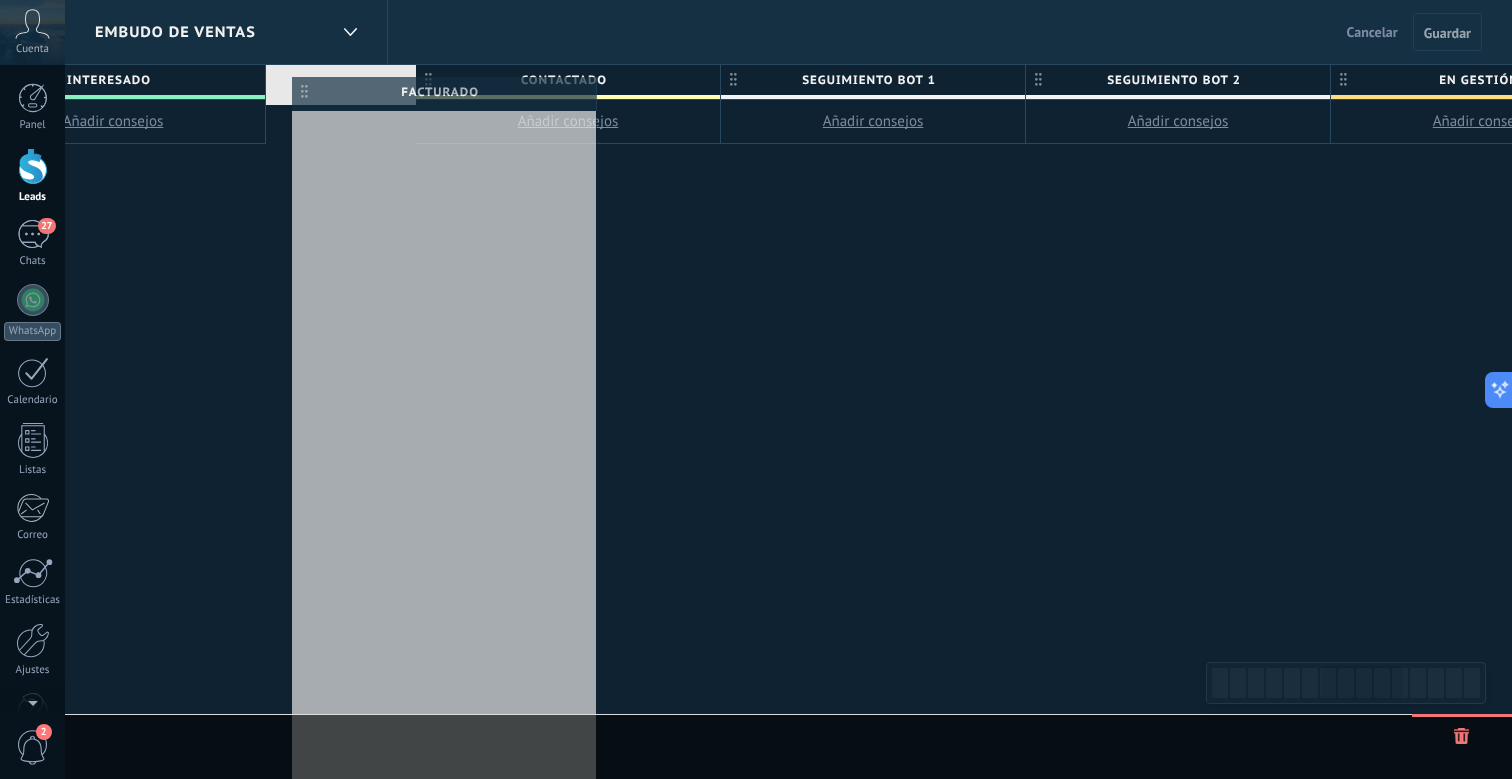 drag, startPoint x: 1461, startPoint y: 76, endPoint x: 307, endPoint y: 88, distance: 1154.0624 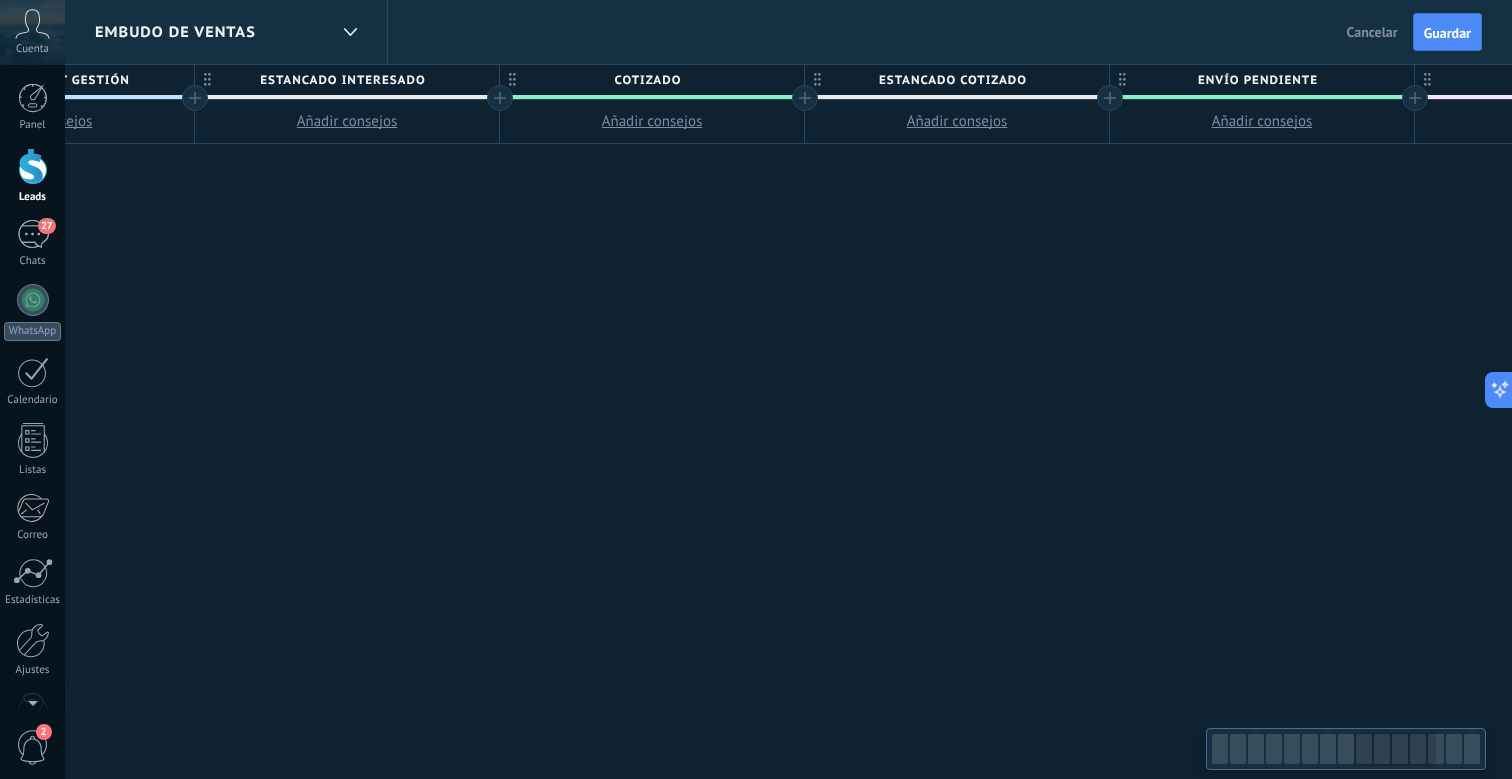 scroll, scrollTop: 0, scrollLeft: 2627, axis: horizontal 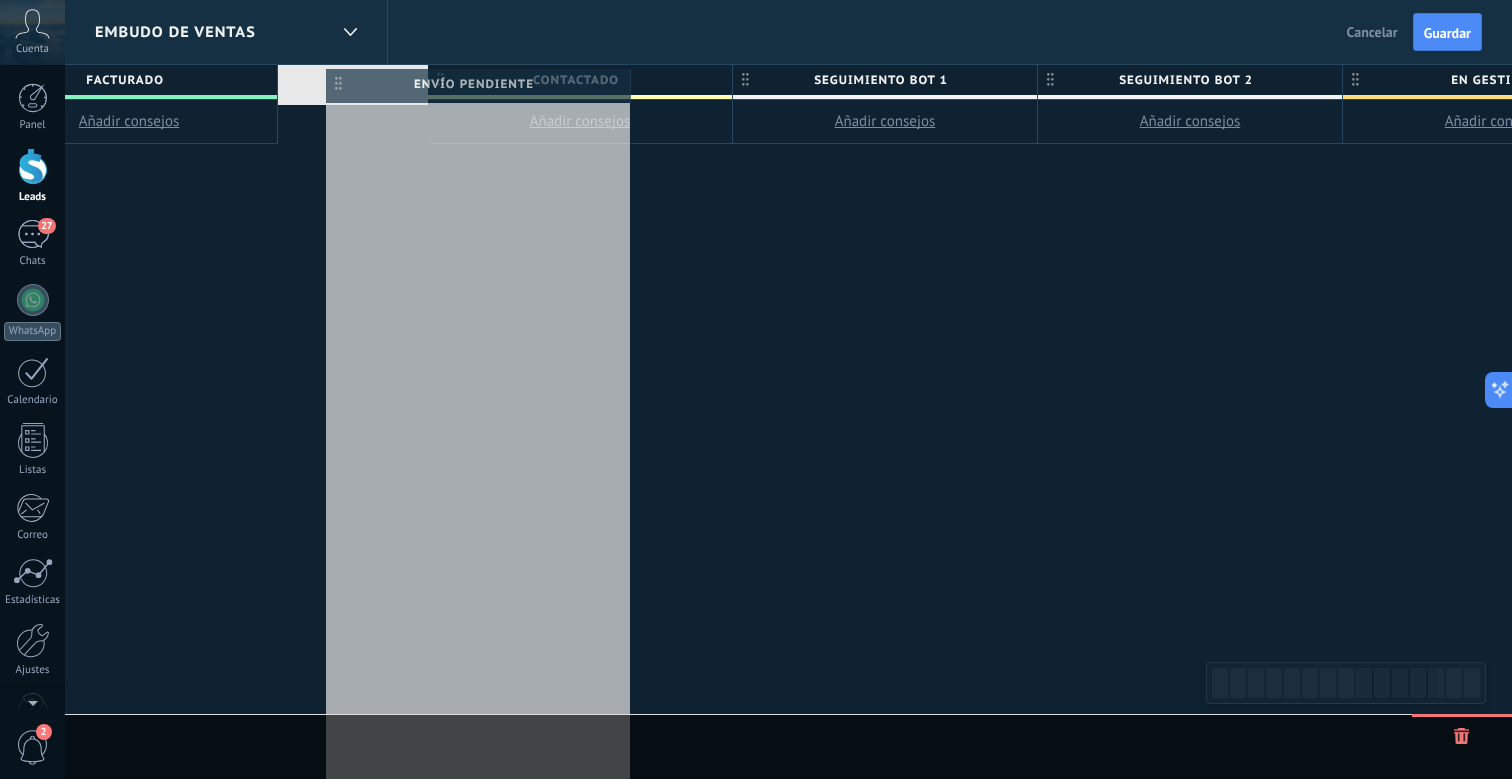 drag, startPoint x: 1122, startPoint y: 78, endPoint x: 341, endPoint y: 82, distance: 781.01025 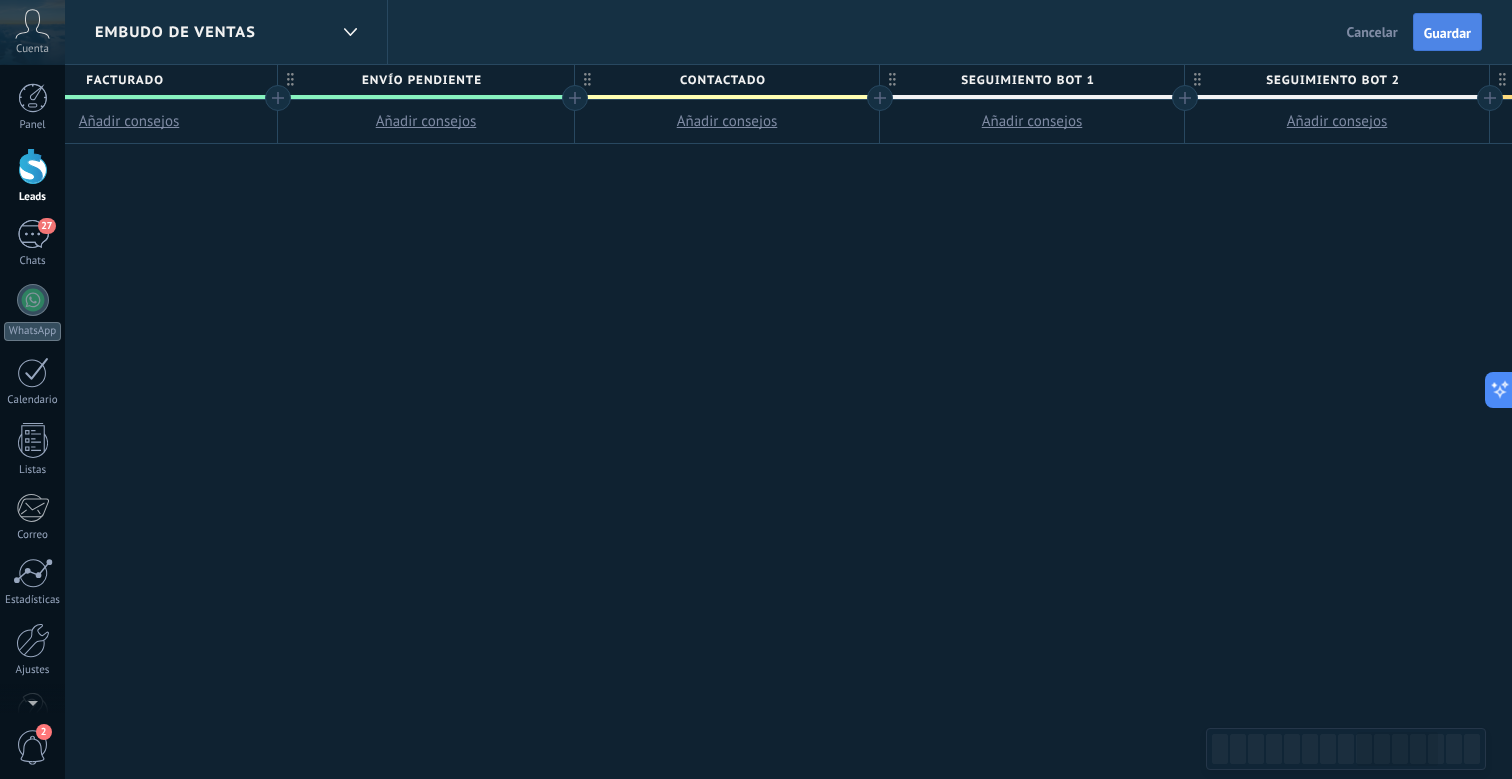 click on "Guardar" at bounding box center (1447, 33) 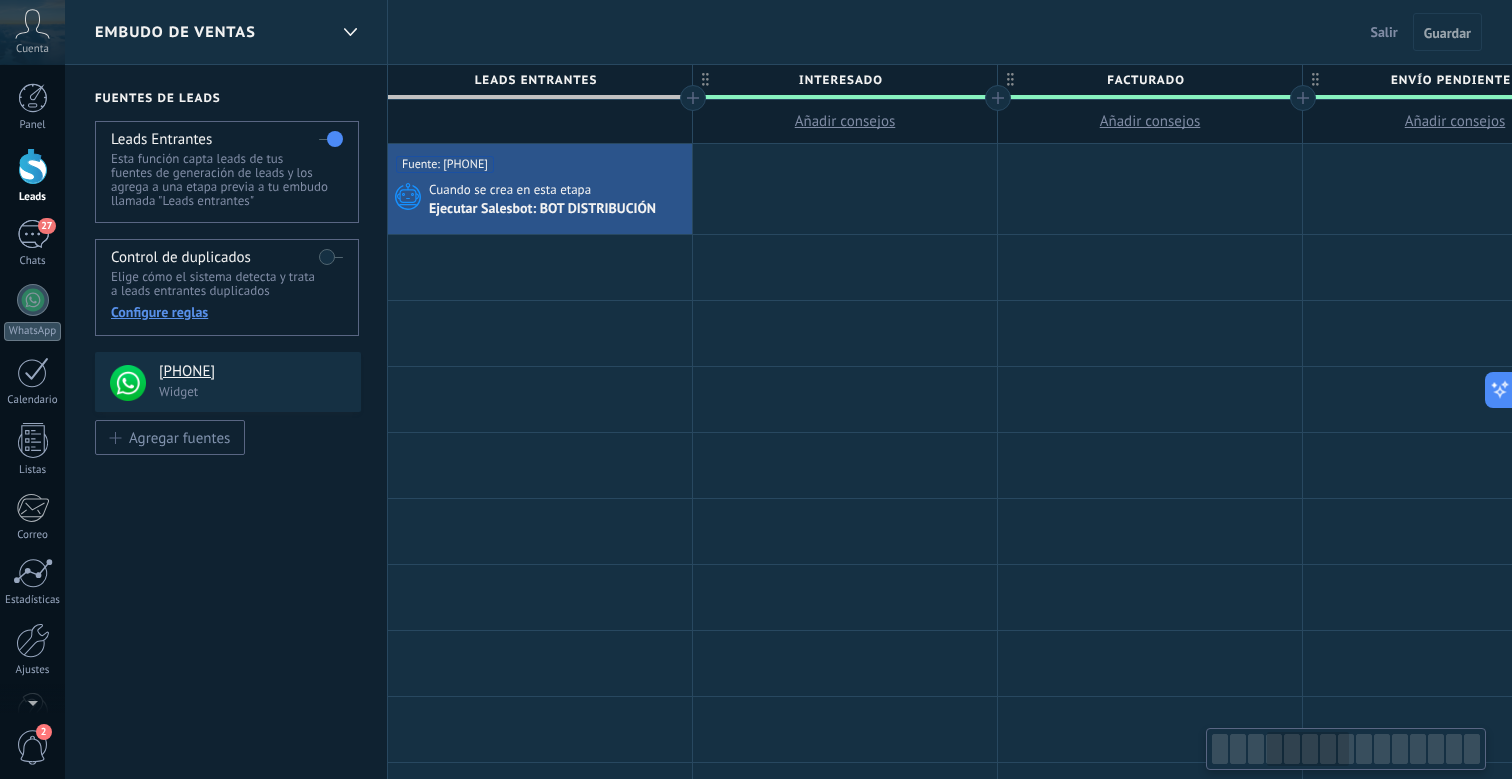scroll, scrollTop: 0, scrollLeft: 1017, axis: horizontal 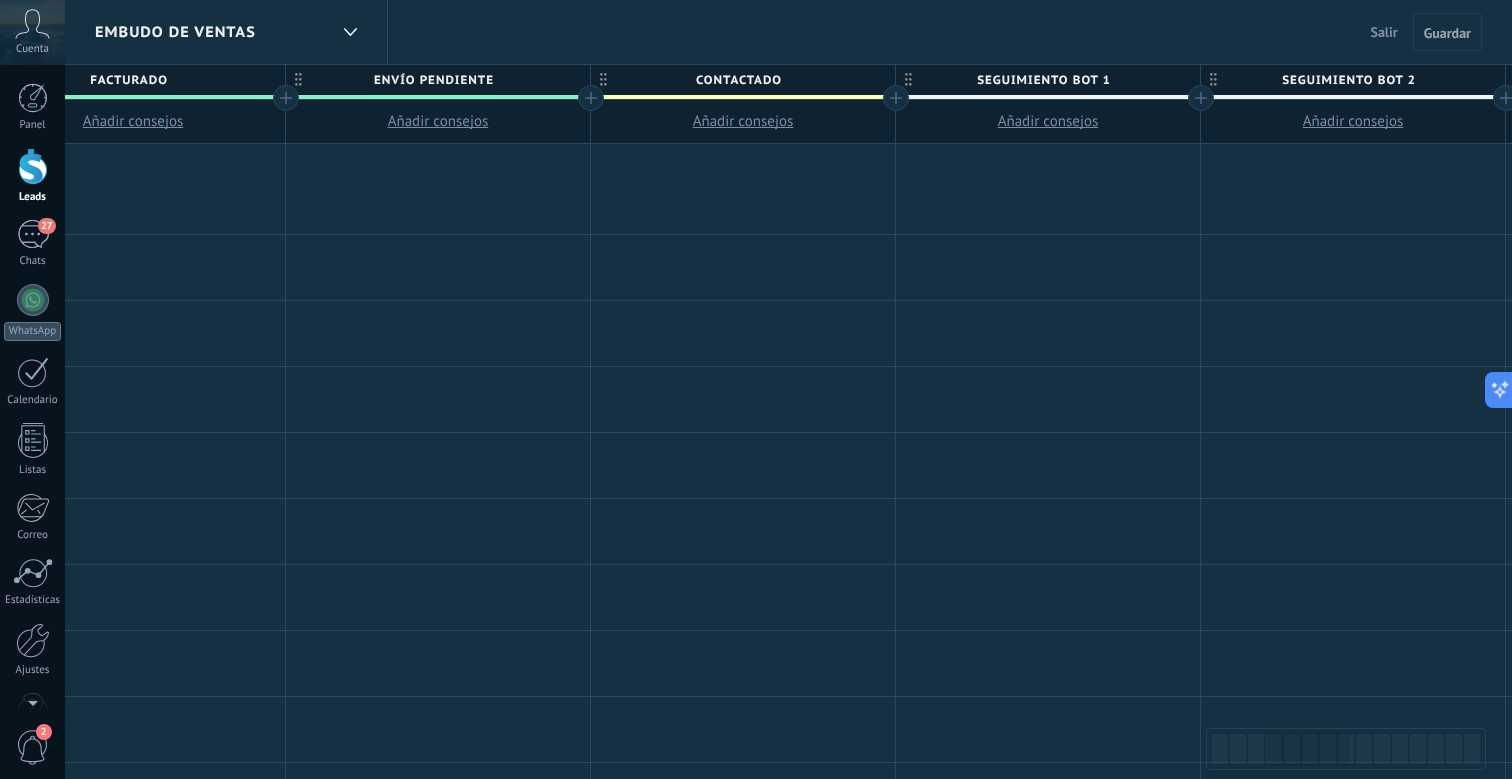 click on "Salir" at bounding box center (1384, 32) 